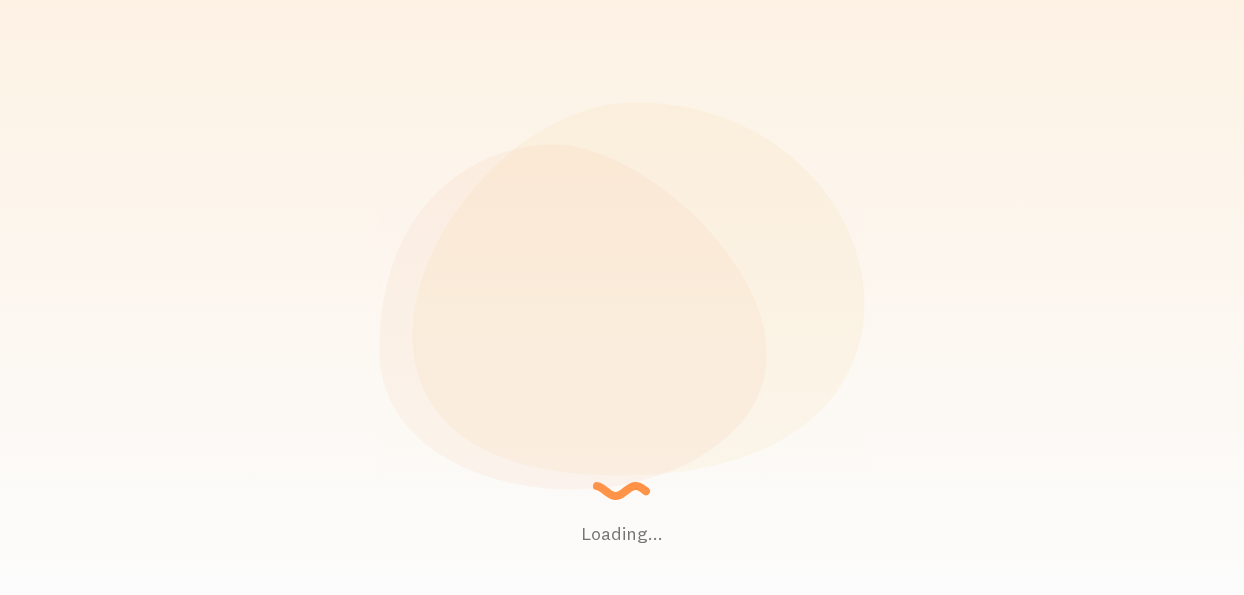 scroll, scrollTop: 0, scrollLeft: 0, axis: both 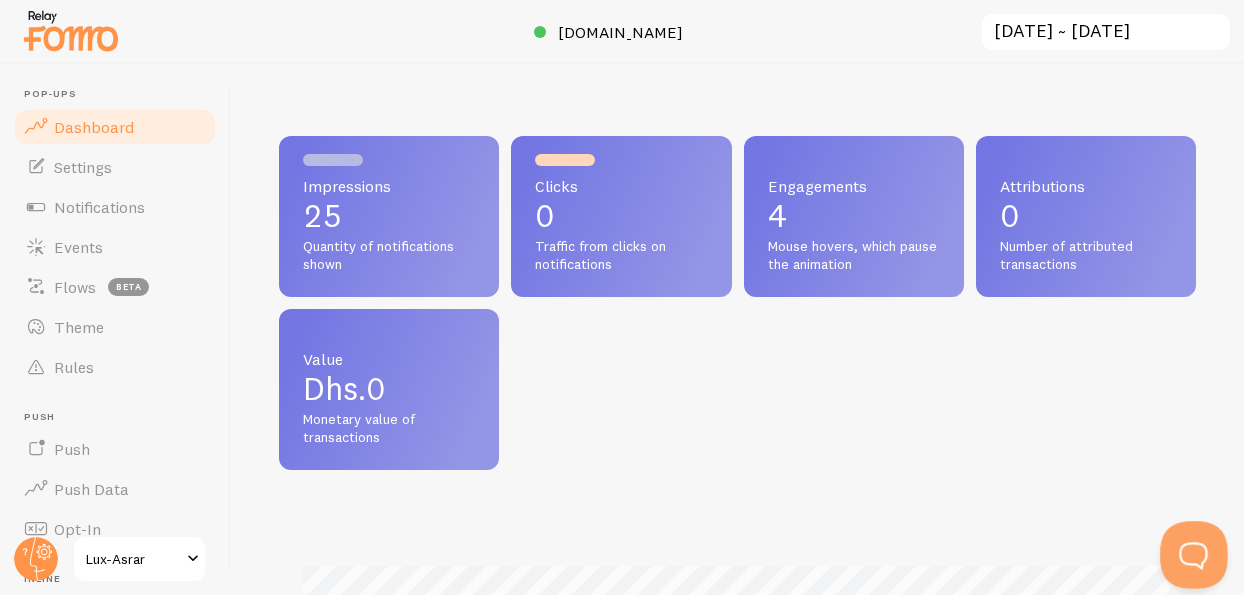 click at bounding box center [1190, 551] 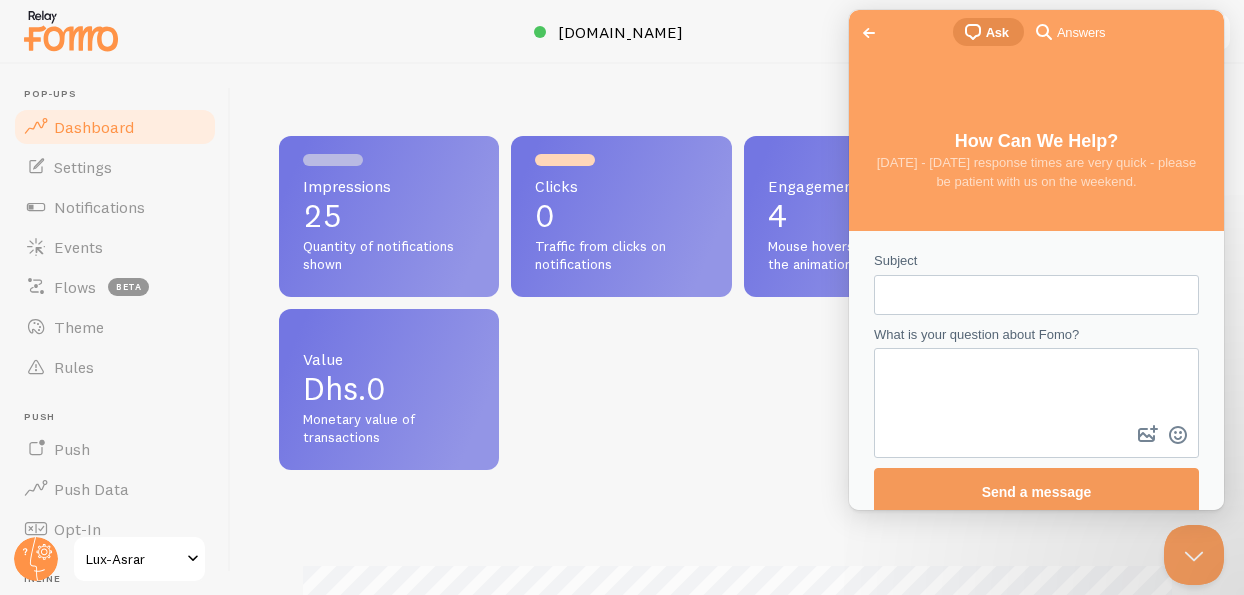 scroll, scrollTop: 0, scrollLeft: 0, axis: both 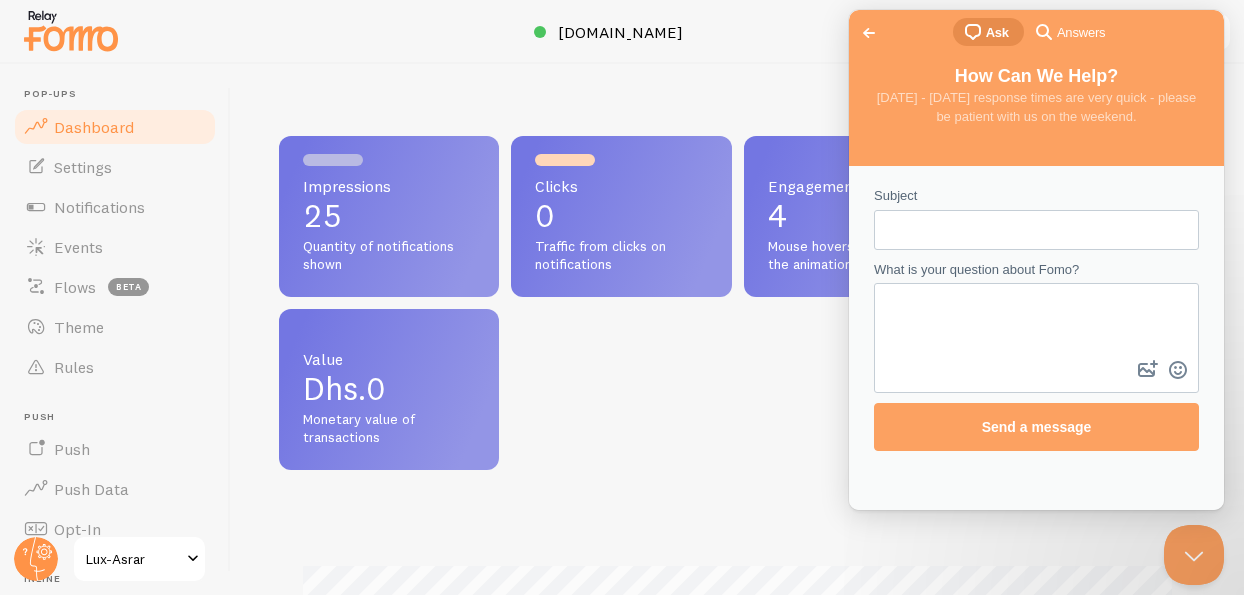 click on "Answers" at bounding box center [1081, 33] 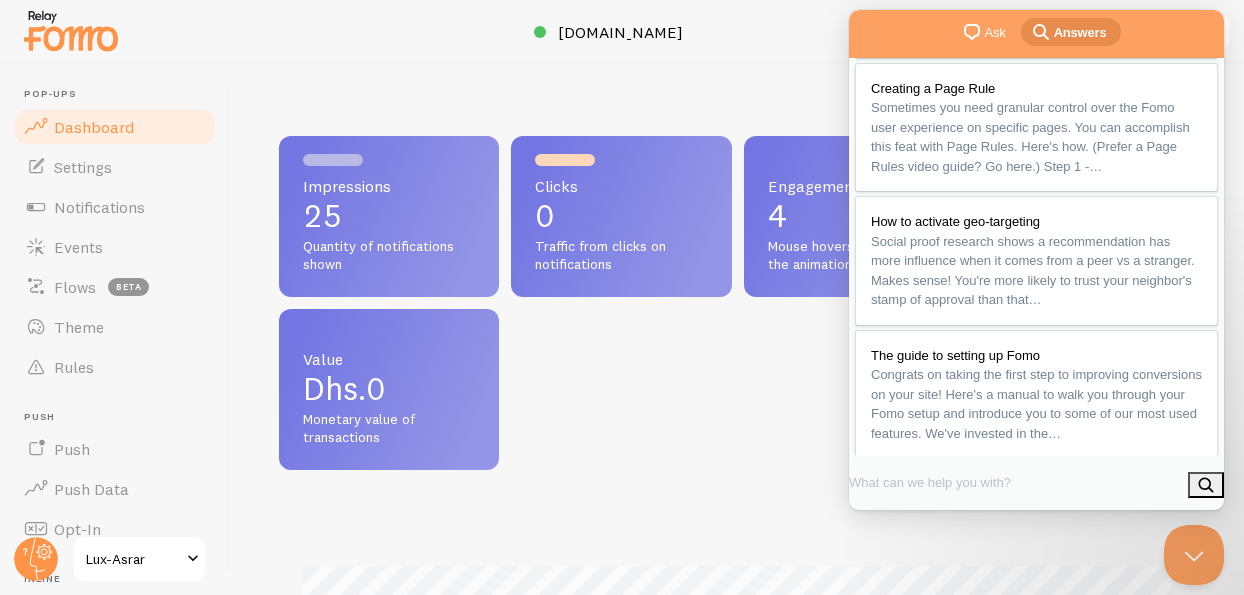 scroll, scrollTop: 497, scrollLeft: 0, axis: vertical 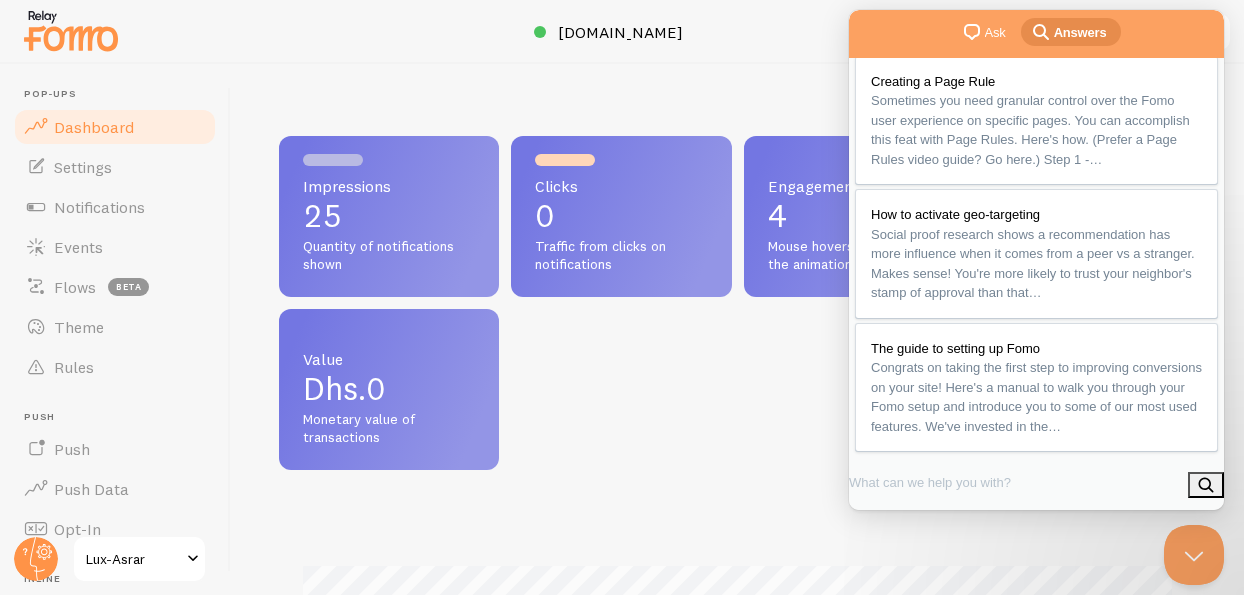 click on "Ask" at bounding box center (995, 33) 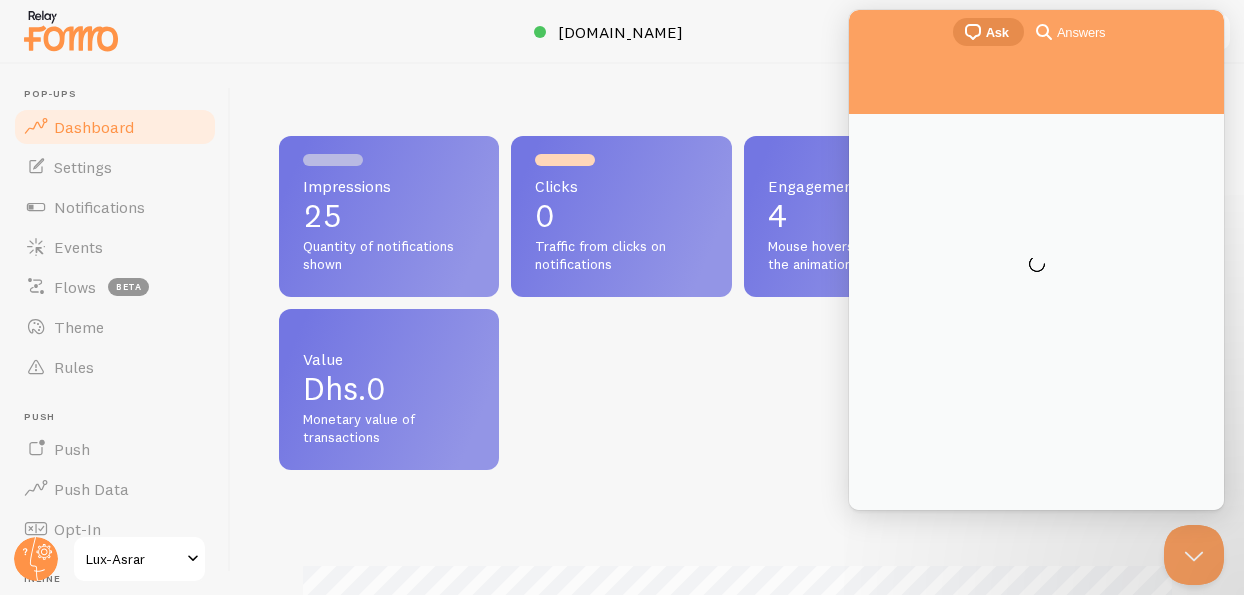scroll, scrollTop: 0, scrollLeft: 0, axis: both 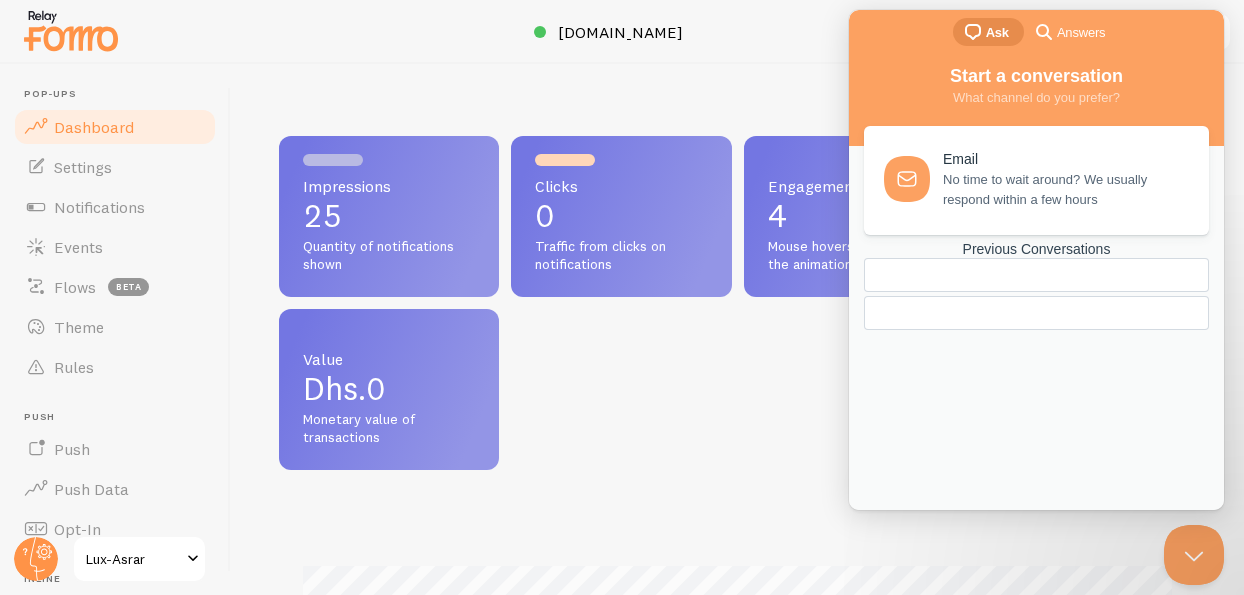 click at bounding box center (1036, 313) 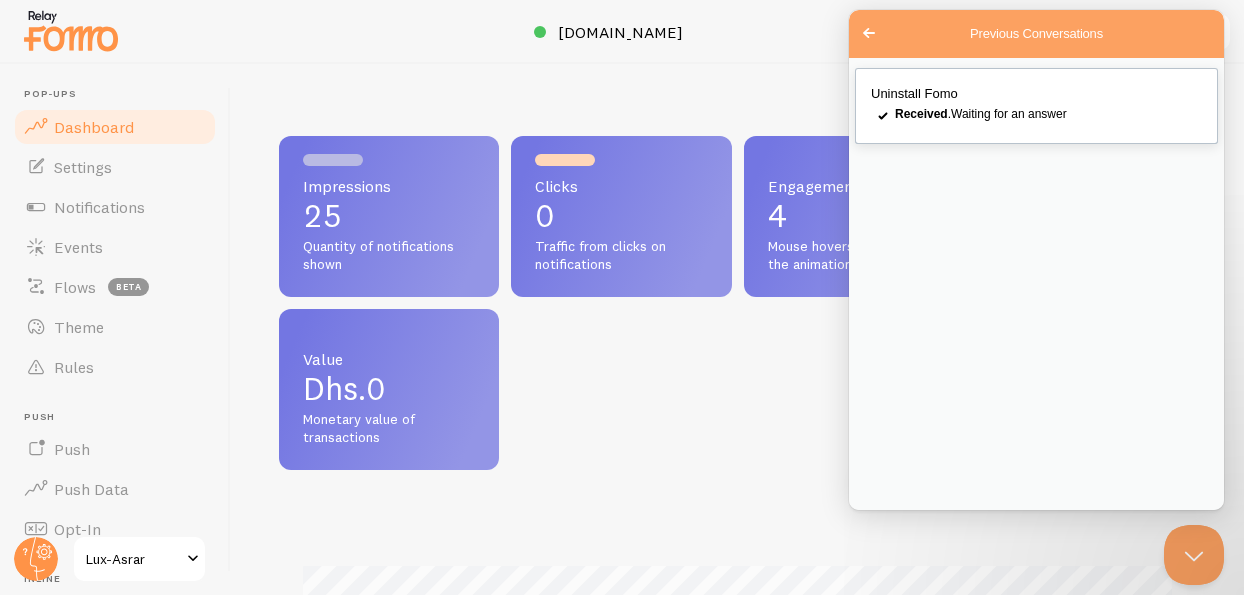 click on "Received .  Waiting for an answer" at bounding box center (981, 114) 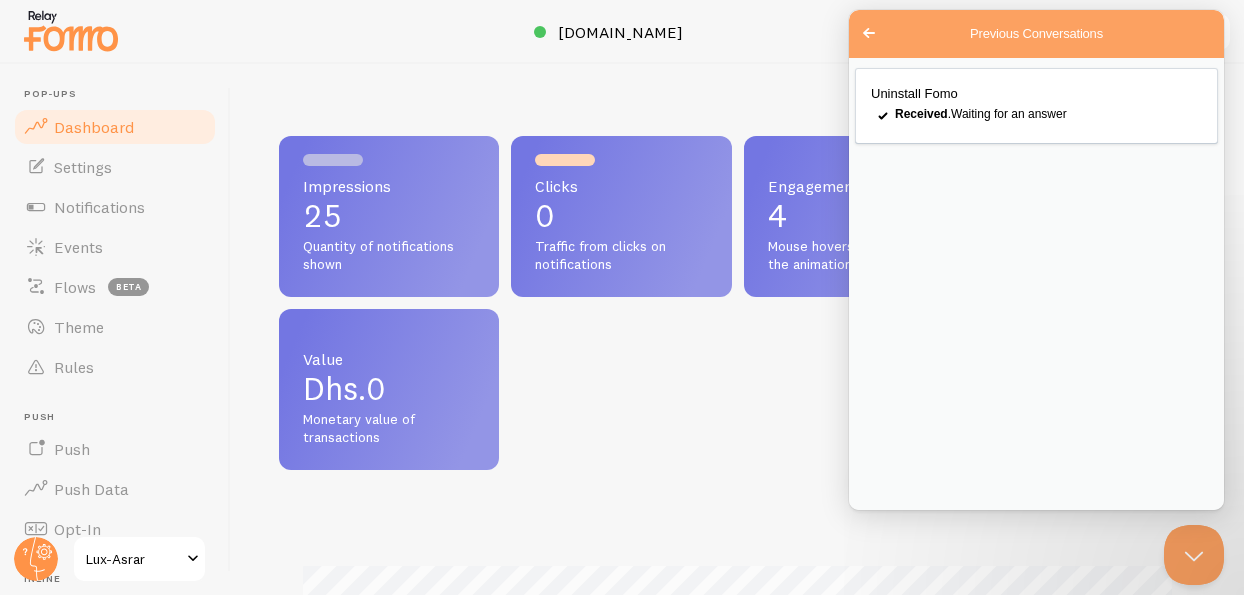 click on "Close" at bounding box center (872, 533) 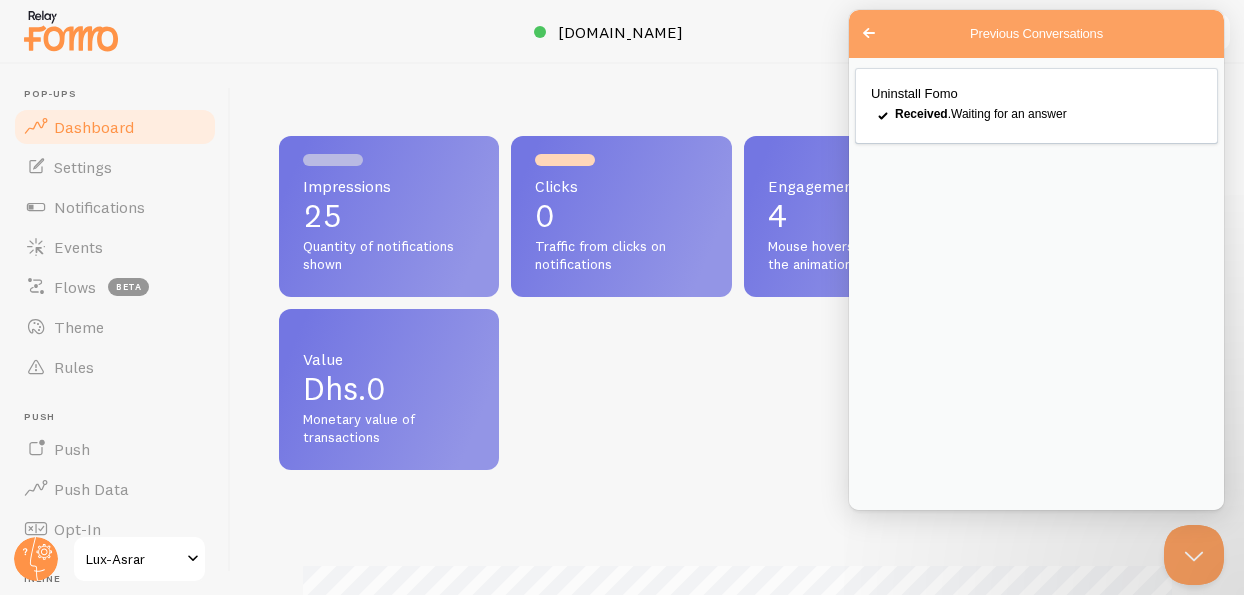 click on "Go back" at bounding box center [869, 33] 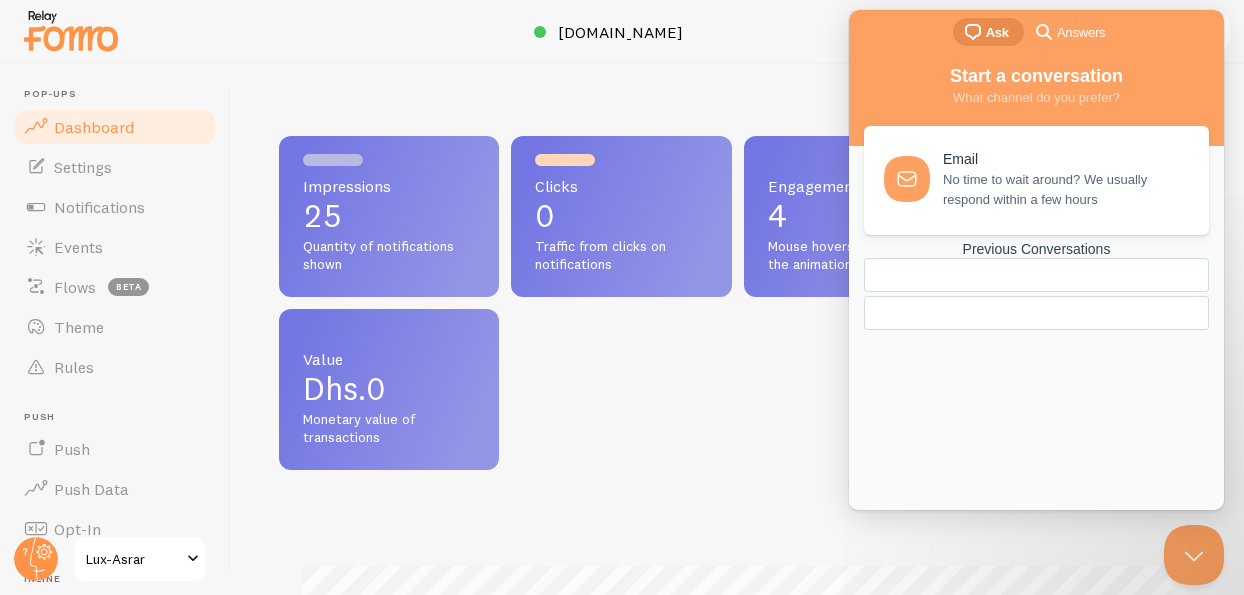 click at bounding box center [622, 32] 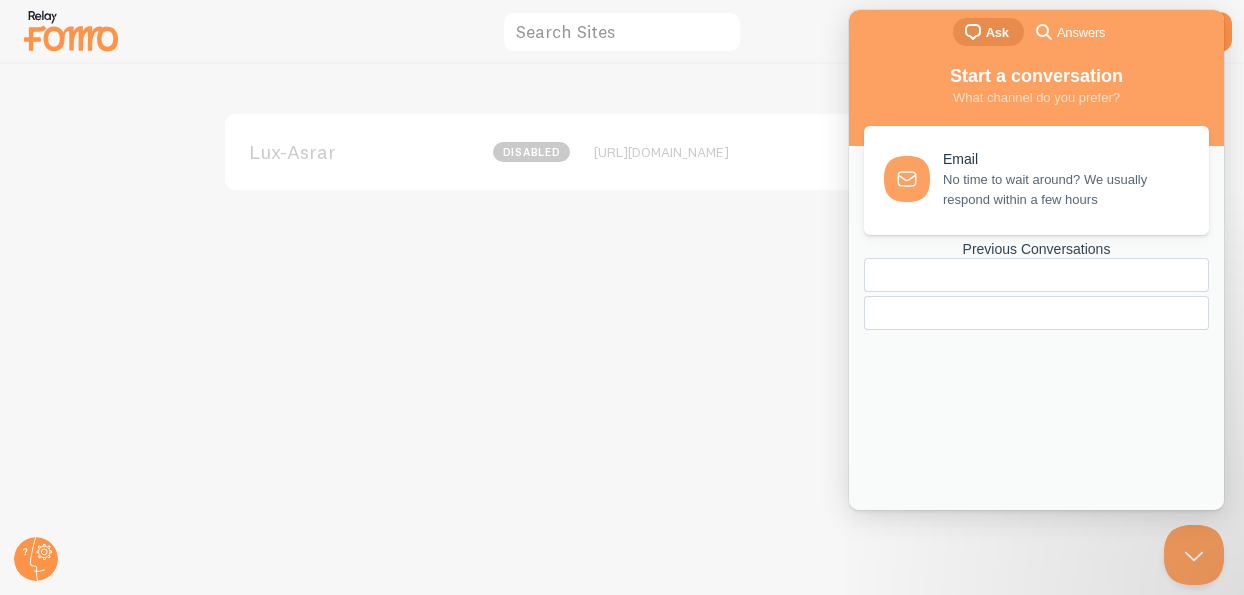 click on "Lux-Asrar   disabled   [URL][DOMAIN_NAME]" at bounding box center (622, 329) 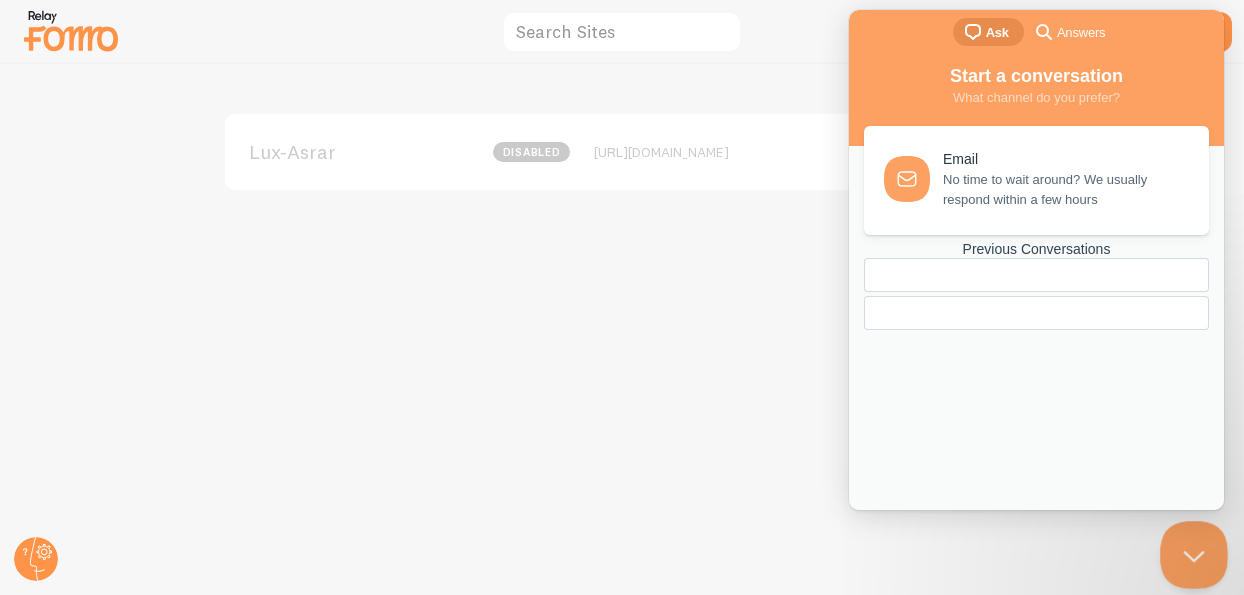 click at bounding box center [1190, 551] 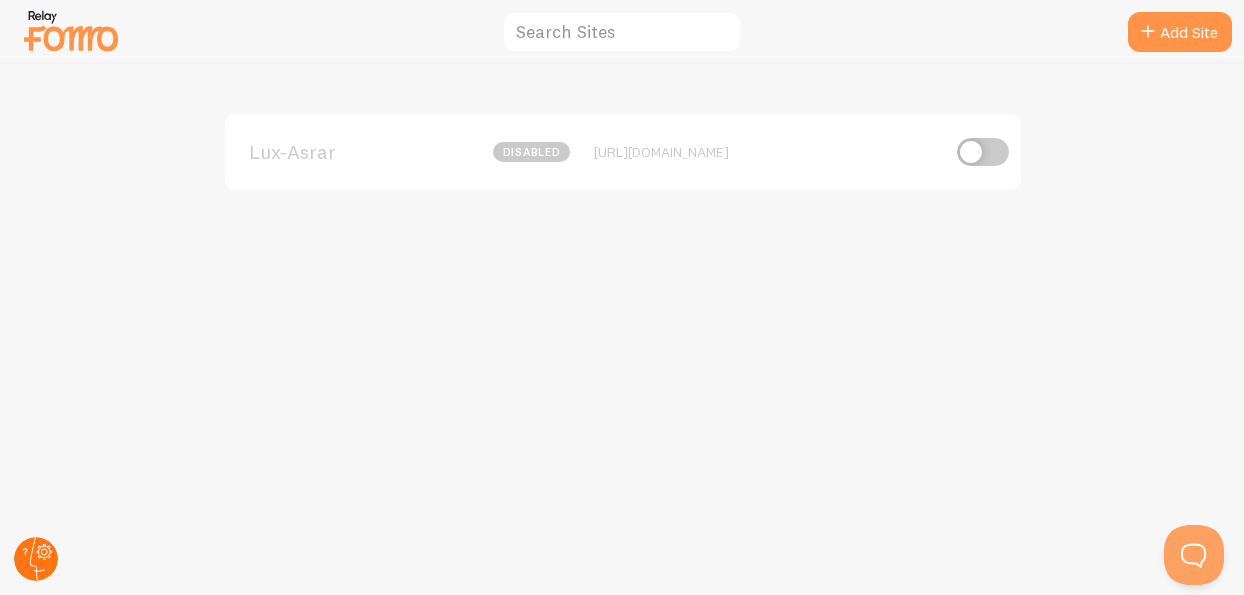 click 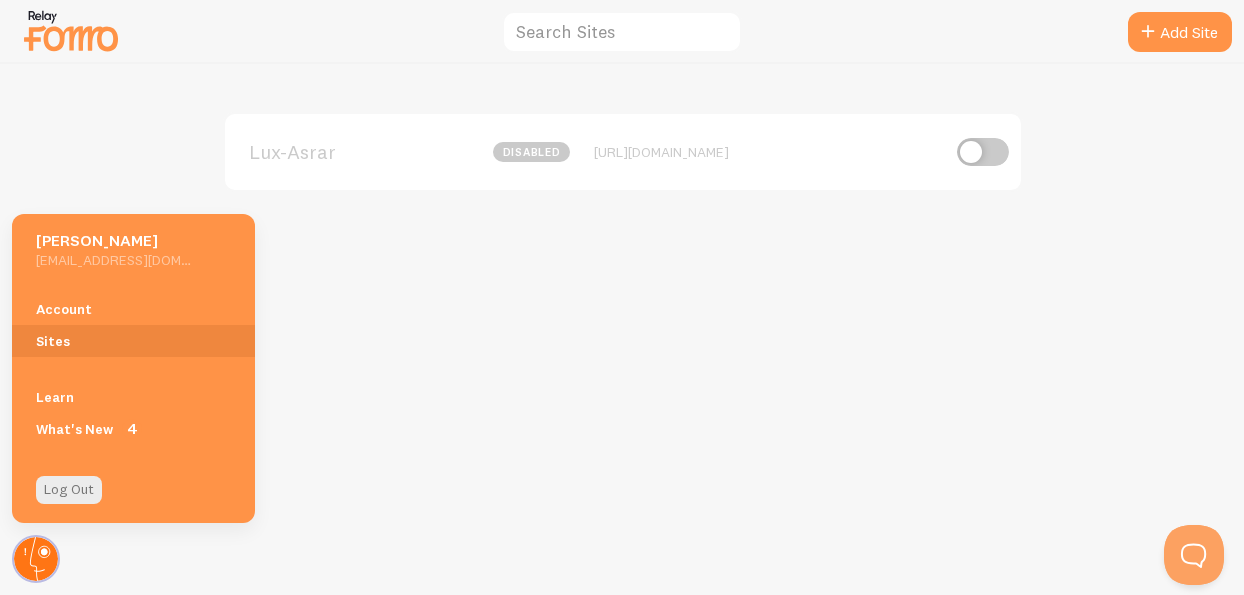 click 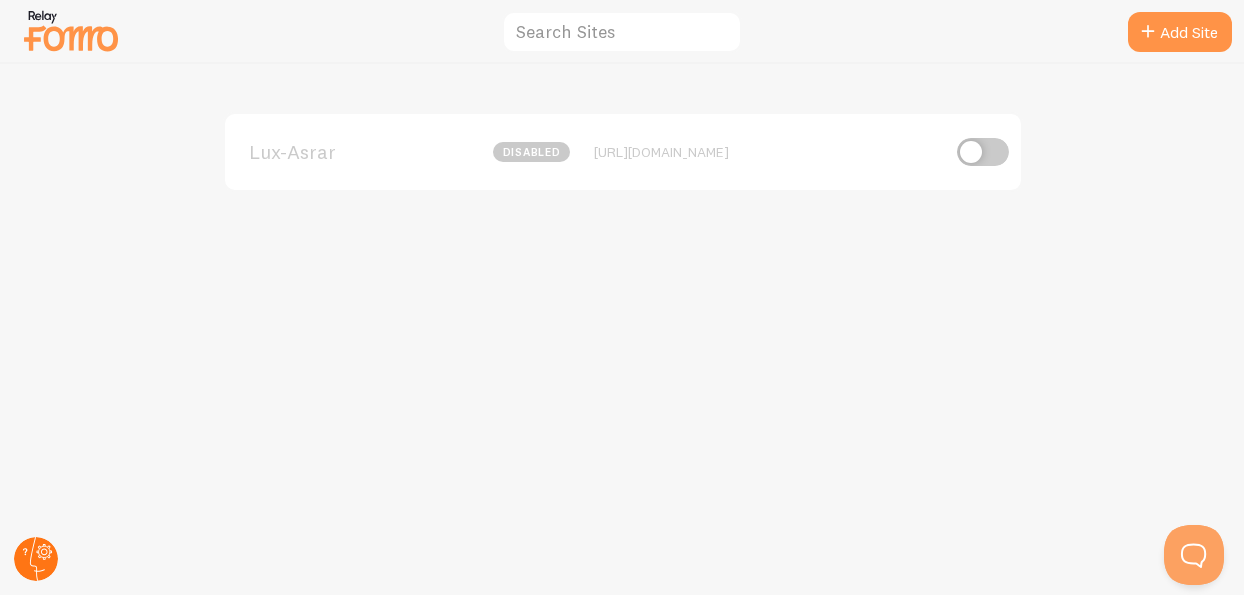 click 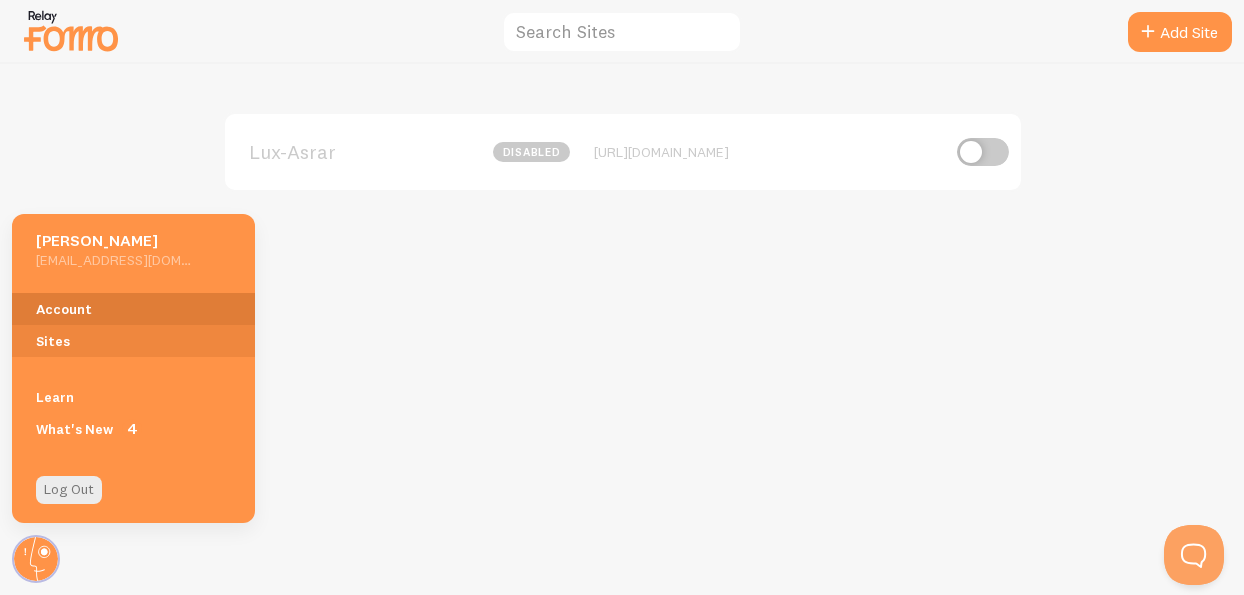 click on "Account" at bounding box center (133, 309) 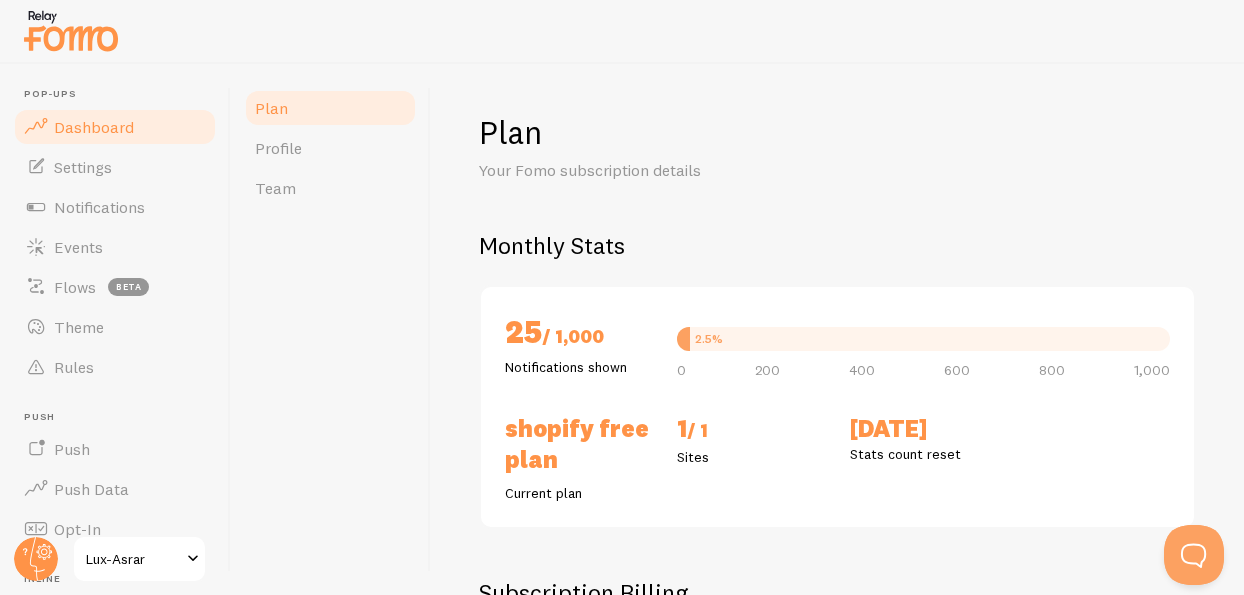 click on "Dashboard" at bounding box center (94, 127) 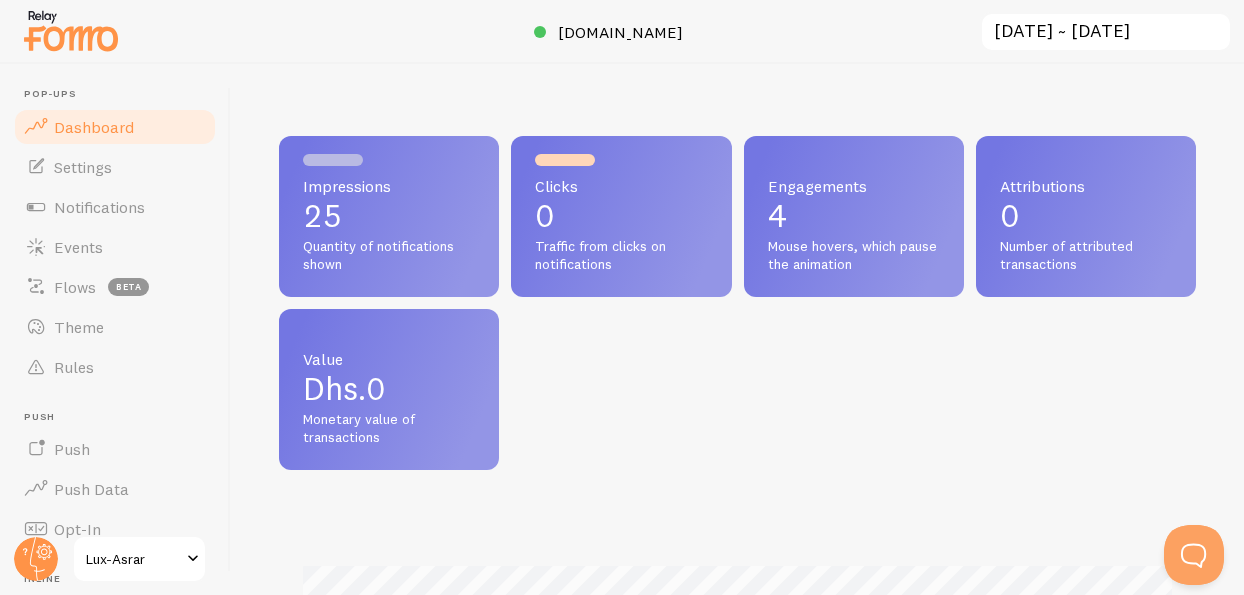 scroll, scrollTop: 999474, scrollLeft: 999083, axis: both 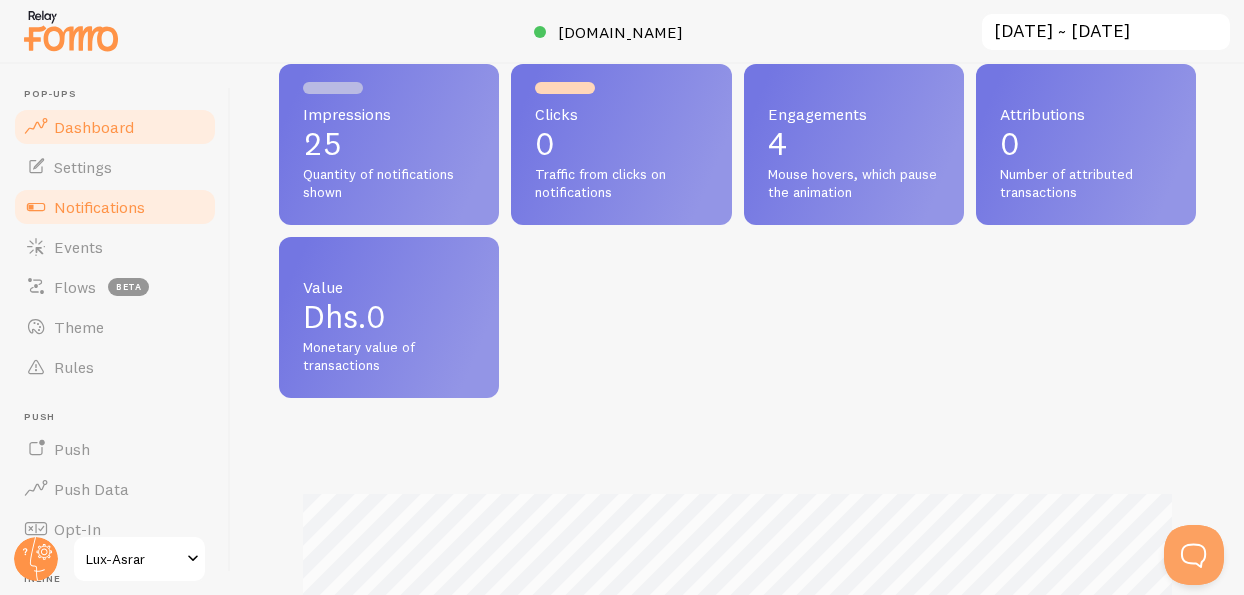click on "Notifications" at bounding box center [115, 207] 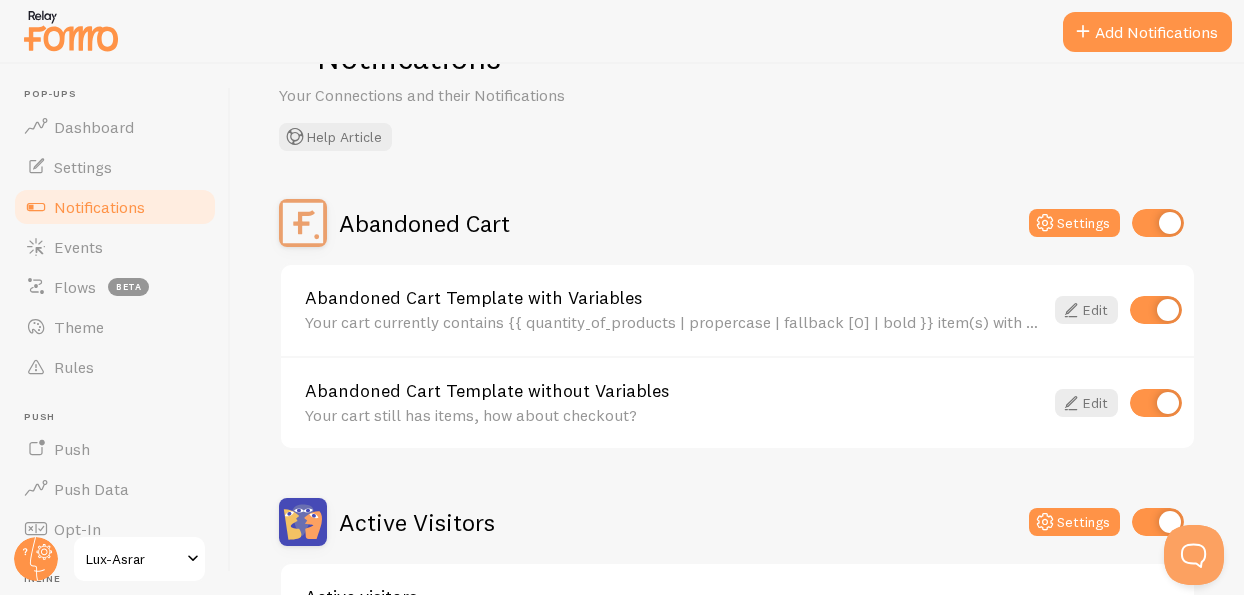 scroll, scrollTop: 84, scrollLeft: 0, axis: vertical 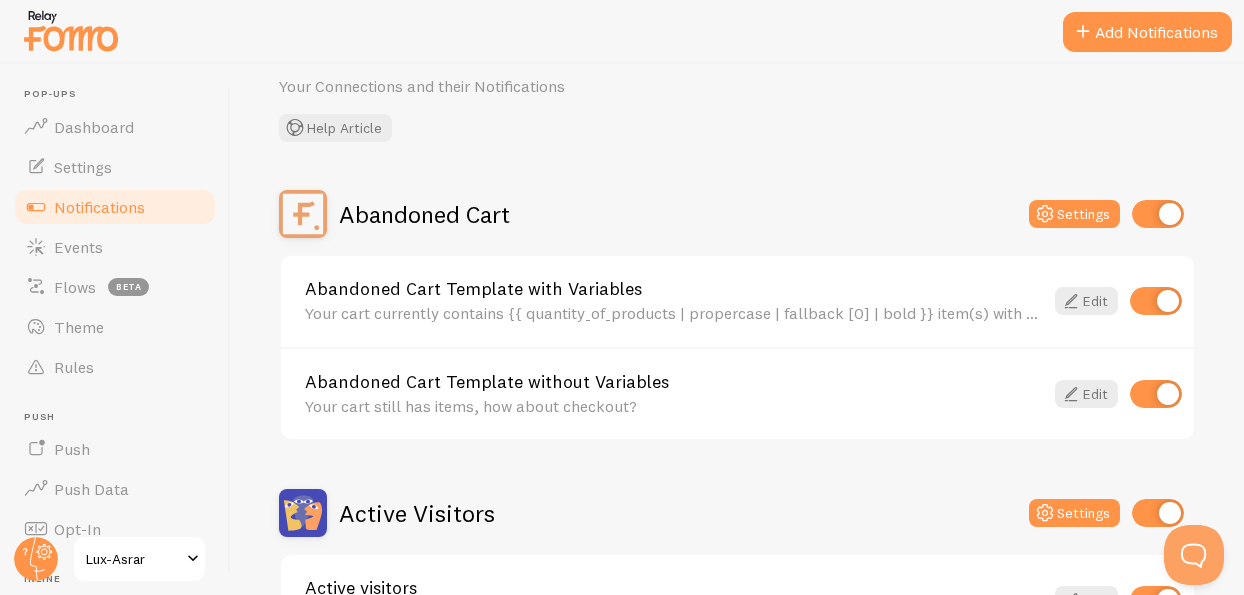 click at bounding box center (1158, 214) 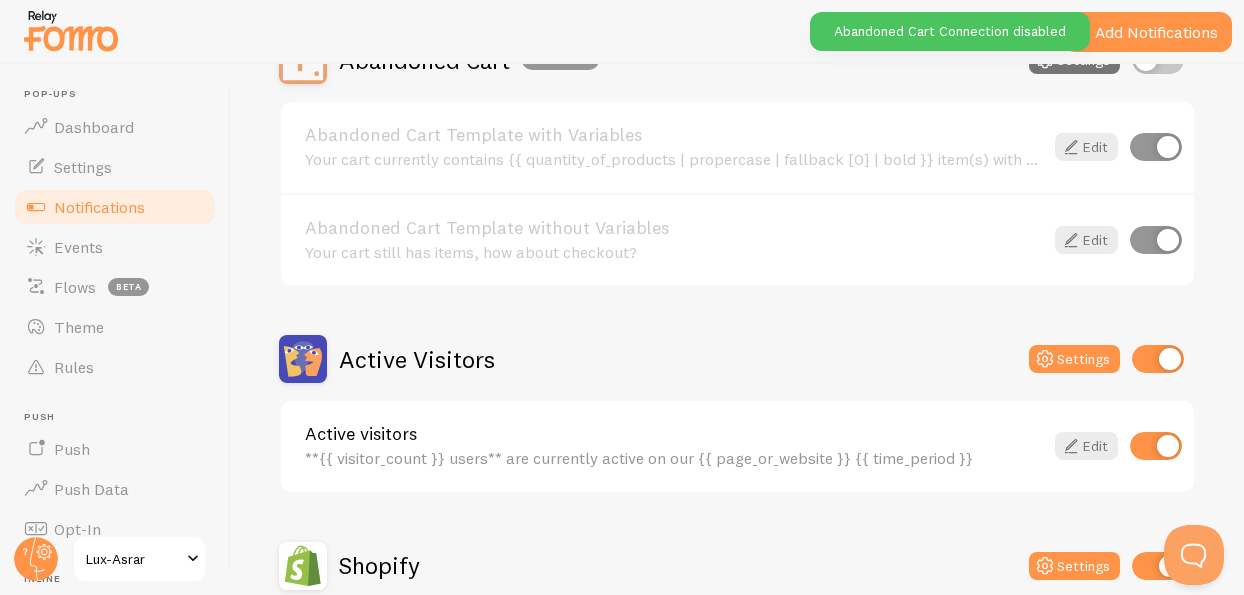 scroll, scrollTop: 242, scrollLeft: 0, axis: vertical 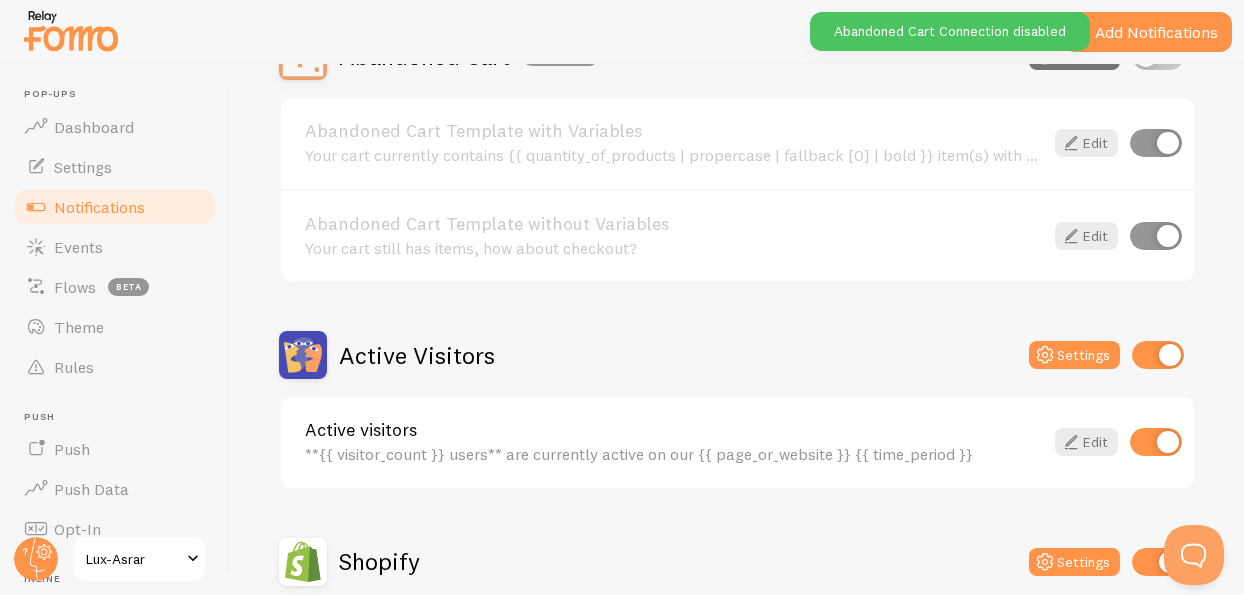 click at bounding box center (1158, 355) 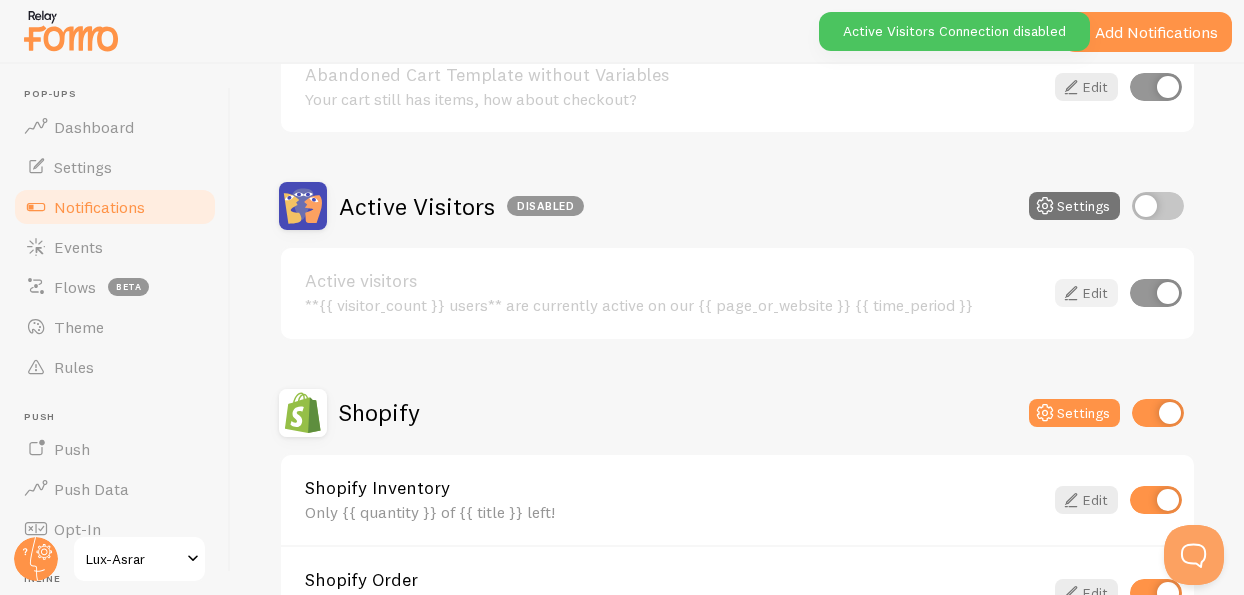 scroll, scrollTop: 399, scrollLeft: 0, axis: vertical 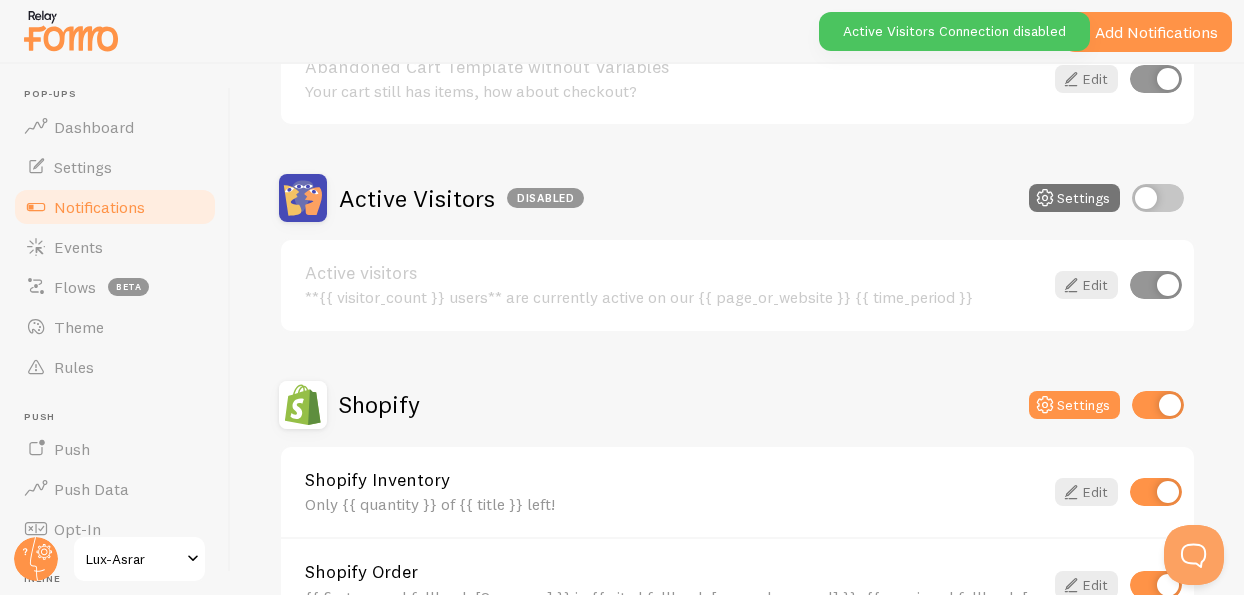click at bounding box center [1158, 405] 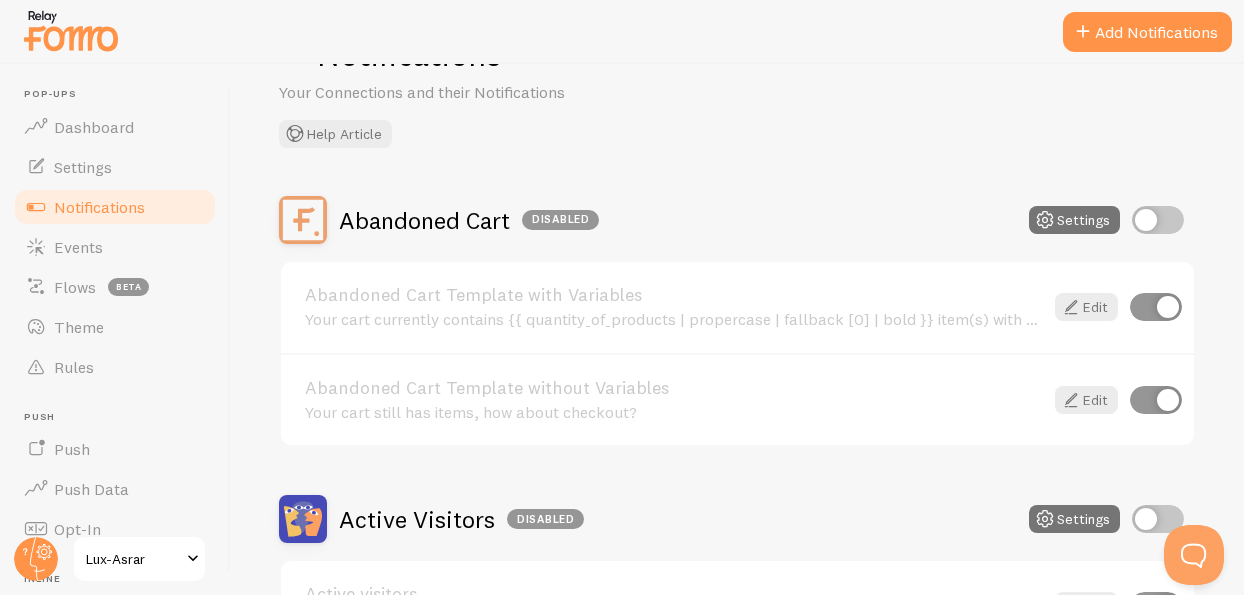 scroll, scrollTop: 0, scrollLeft: 0, axis: both 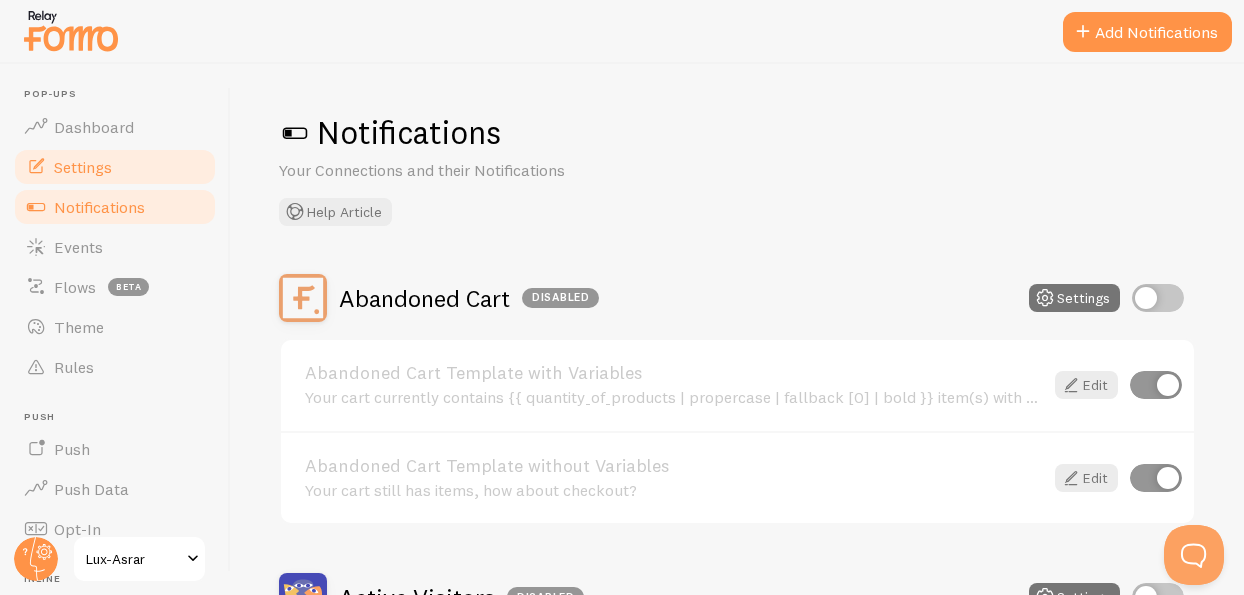 click on "Settings" at bounding box center (115, 167) 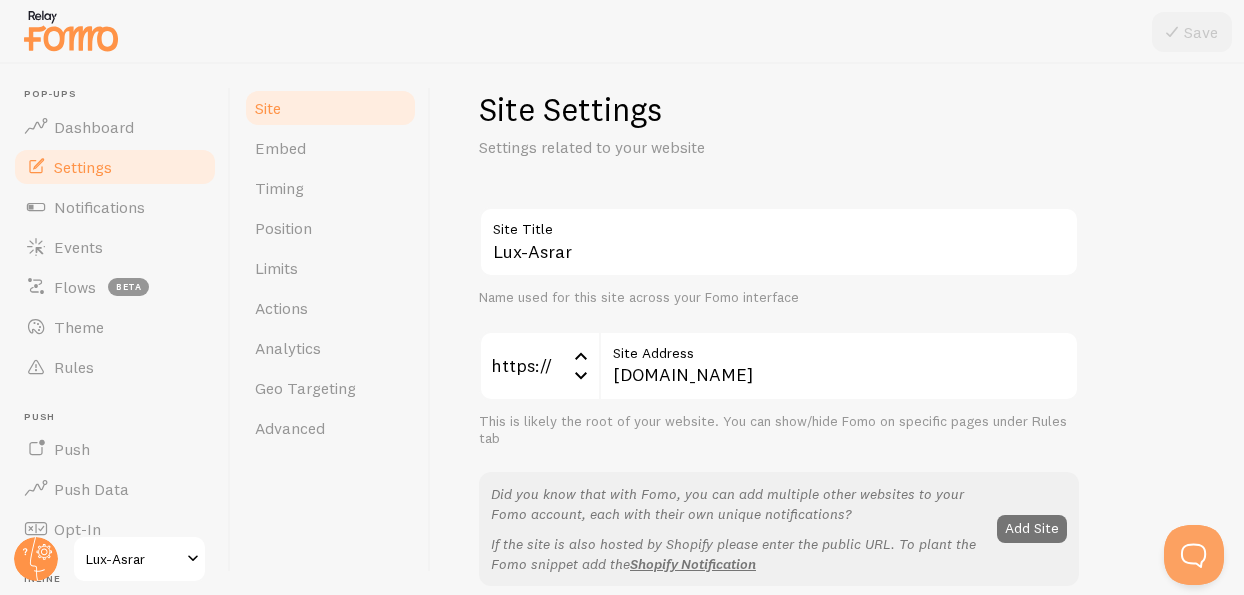 scroll, scrollTop: 27, scrollLeft: 0, axis: vertical 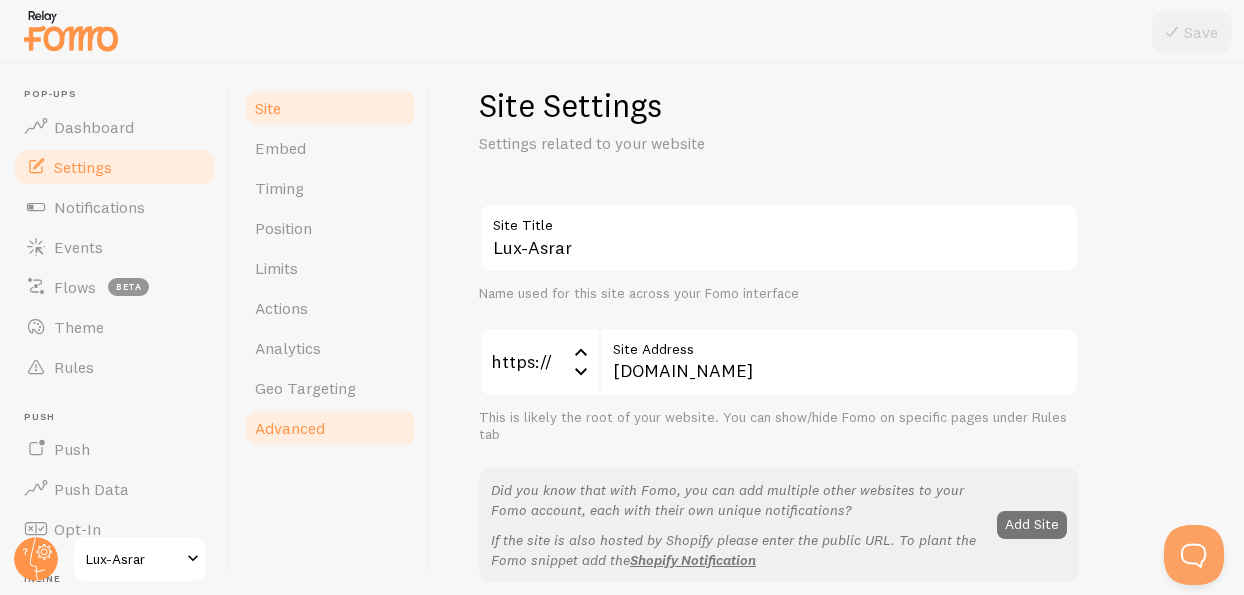 click on "Advanced" at bounding box center (330, 428) 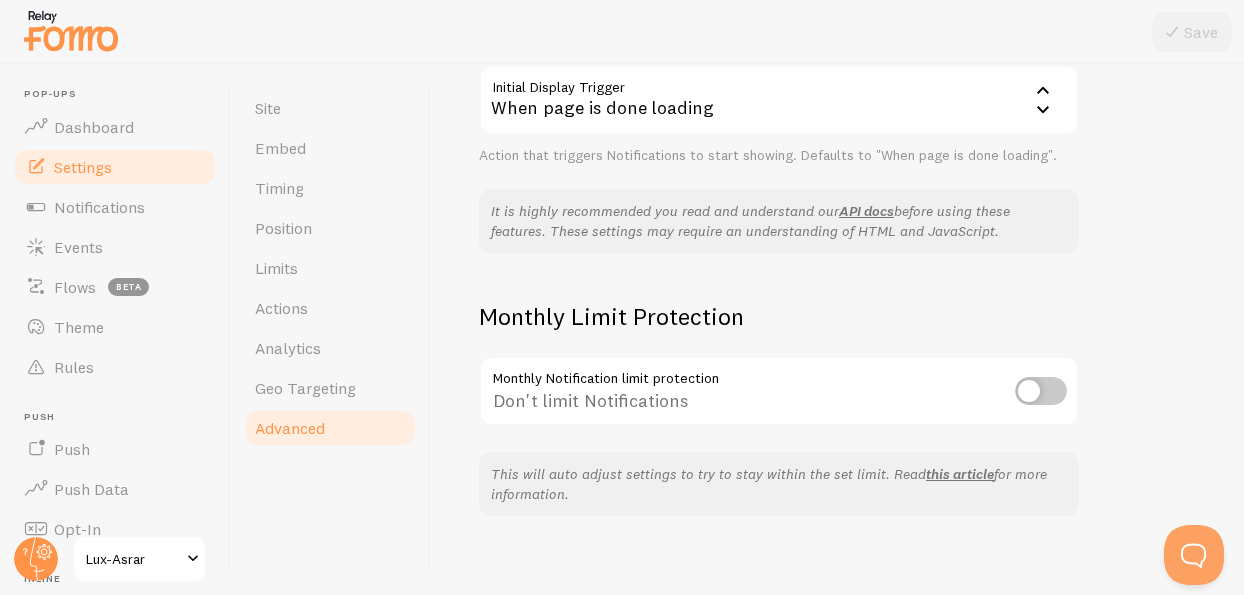 scroll, scrollTop: 565, scrollLeft: 0, axis: vertical 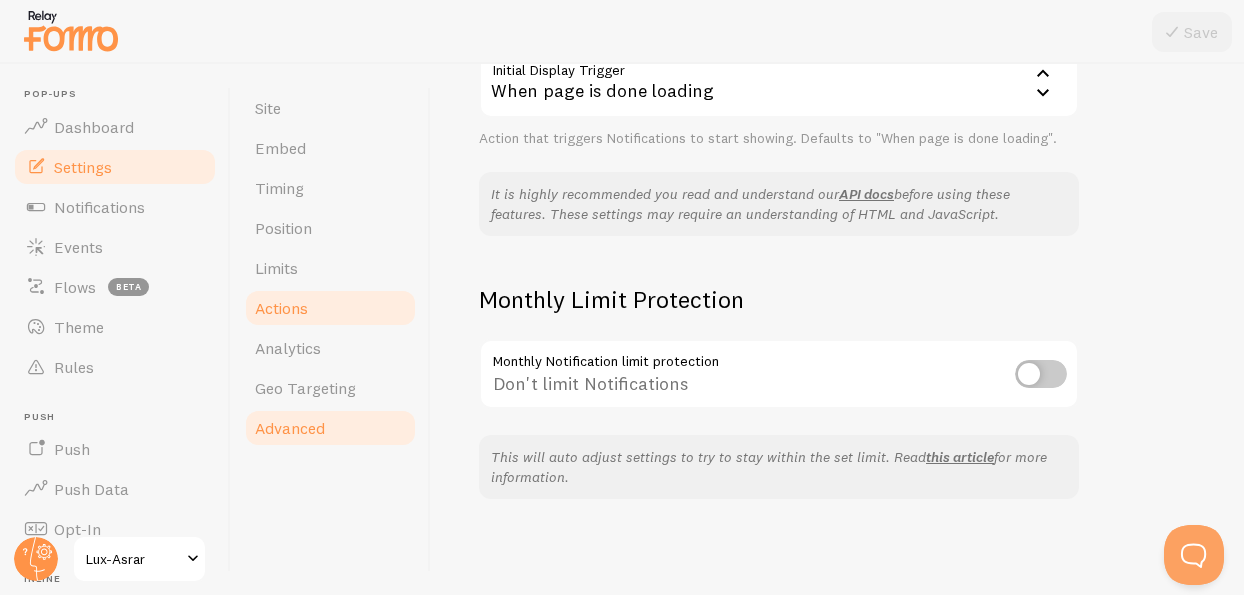 click on "Actions" at bounding box center (281, 308) 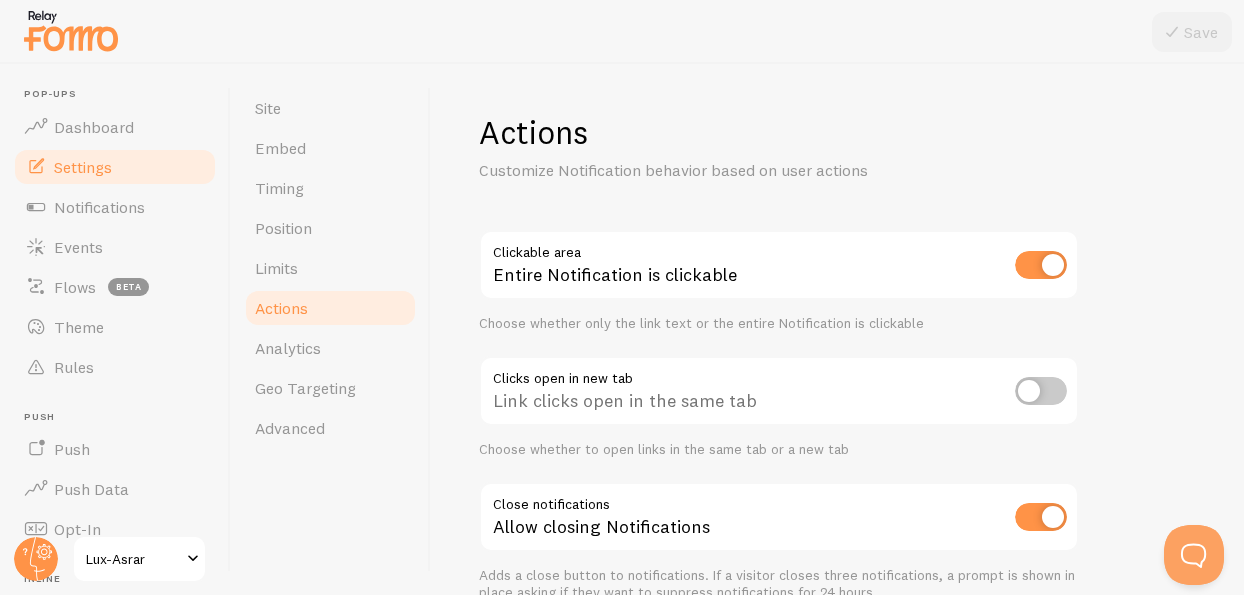 click at bounding box center (1041, 265) 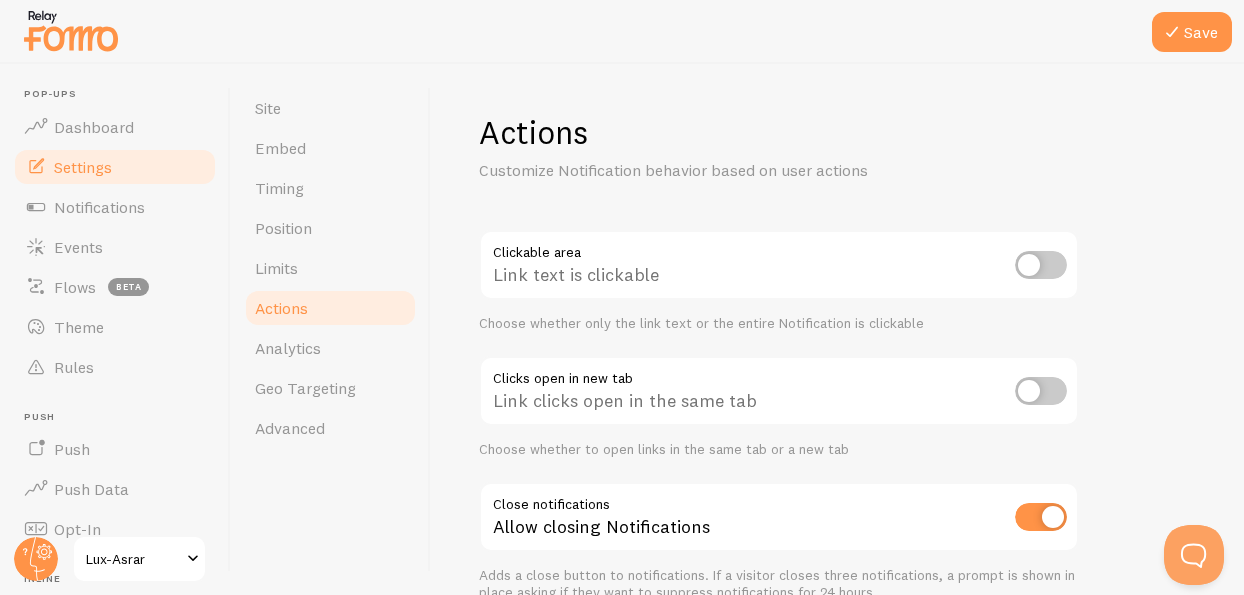 click at bounding box center (1041, 517) 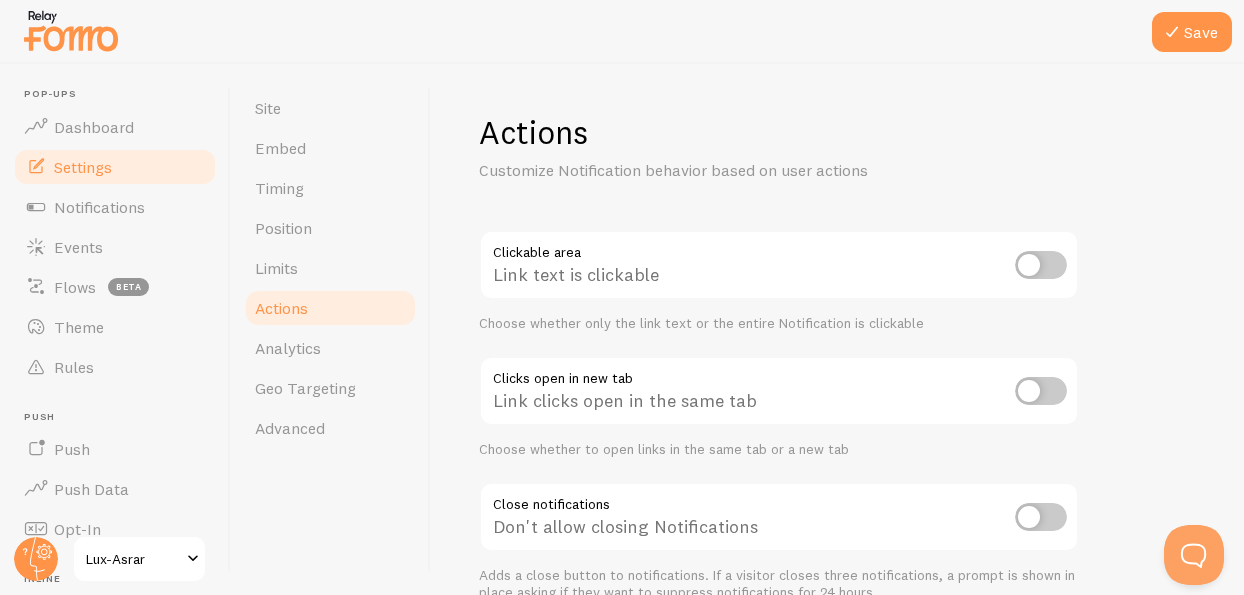 scroll, scrollTop: 102, scrollLeft: 0, axis: vertical 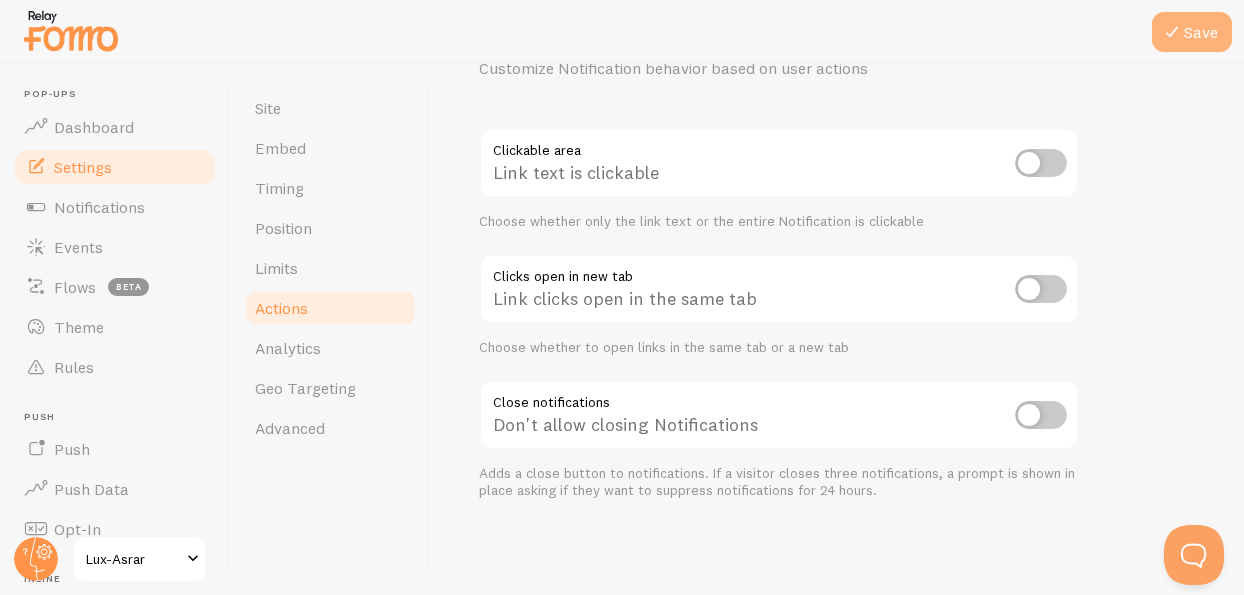 click on "Save" at bounding box center [1192, 32] 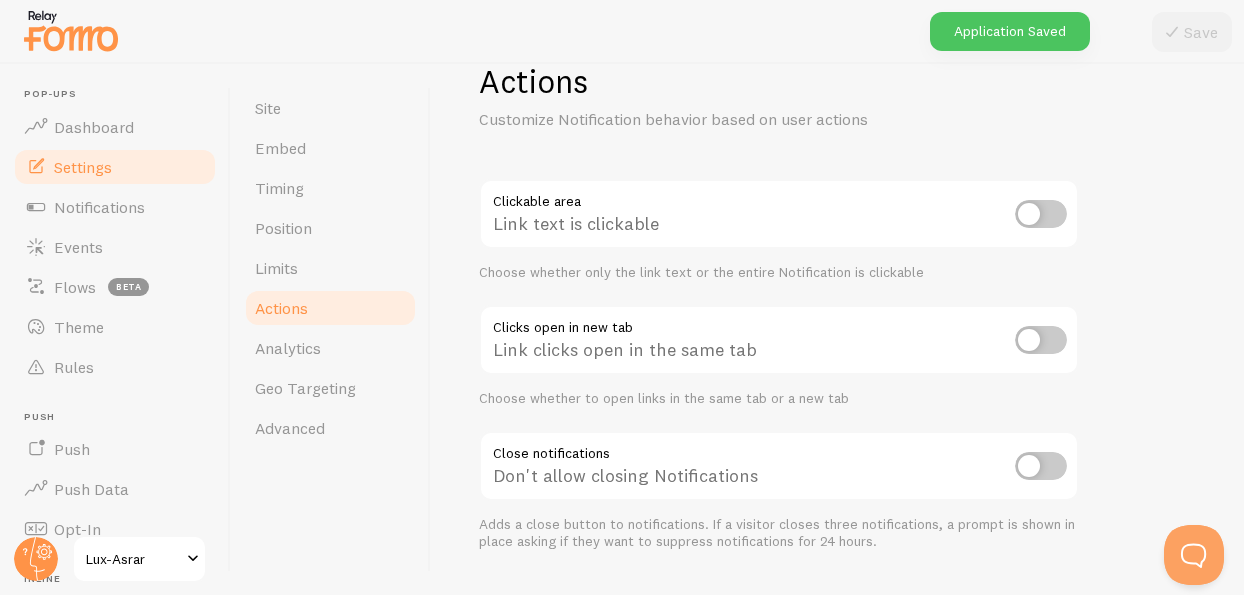 scroll, scrollTop: 0, scrollLeft: 0, axis: both 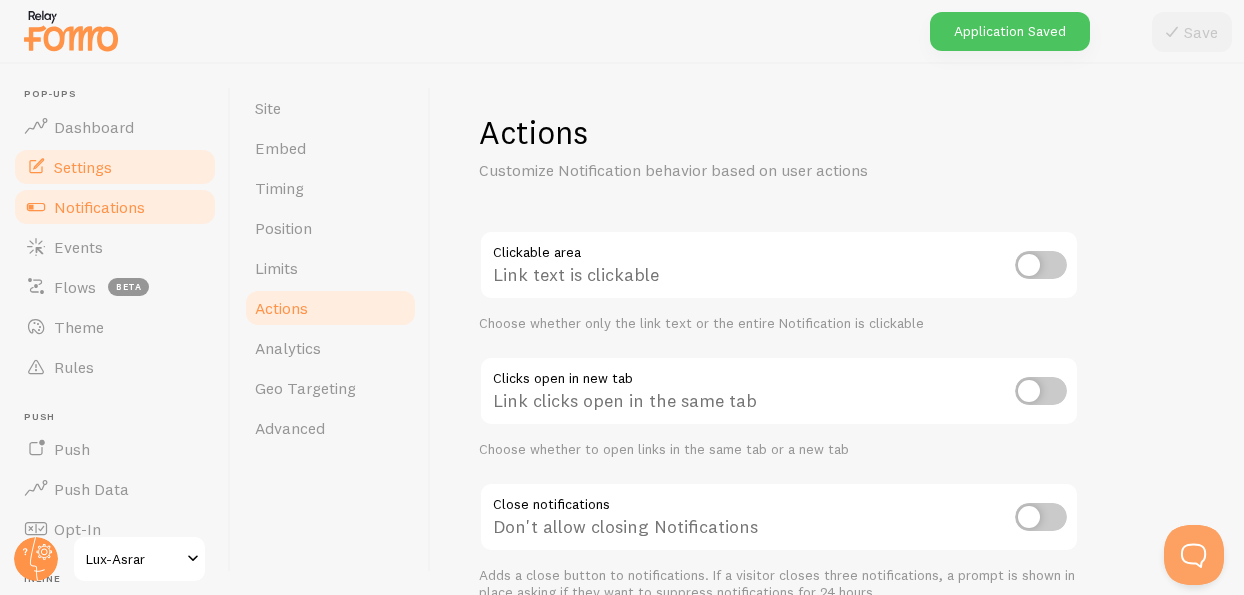 click on "Notifications" at bounding box center (99, 207) 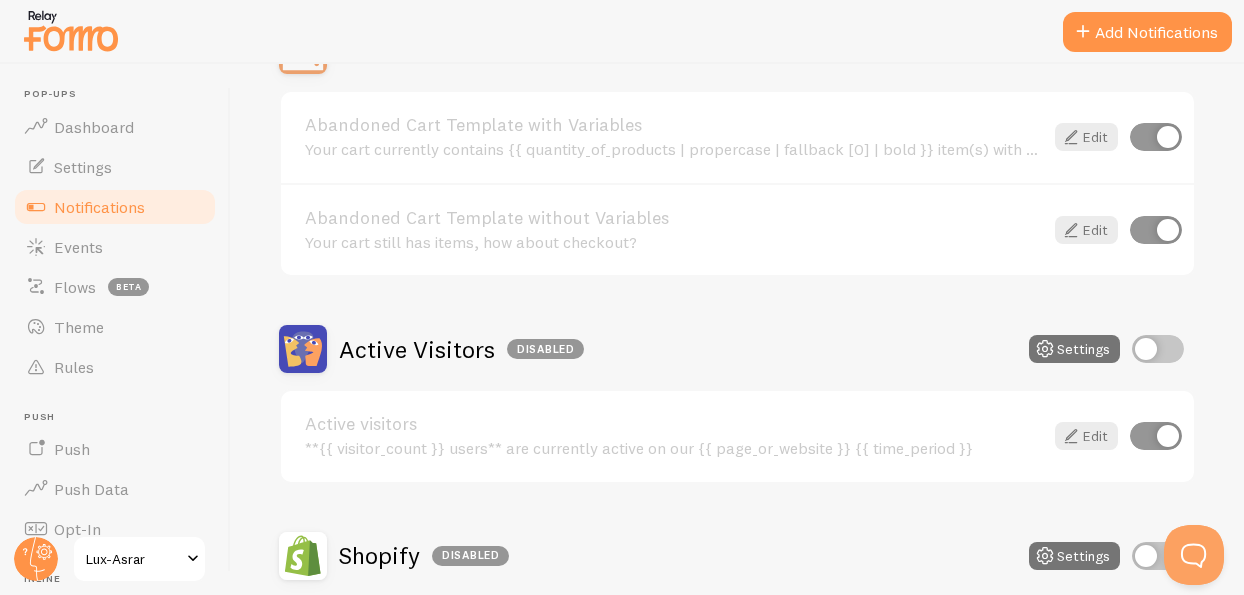 scroll, scrollTop: 276, scrollLeft: 0, axis: vertical 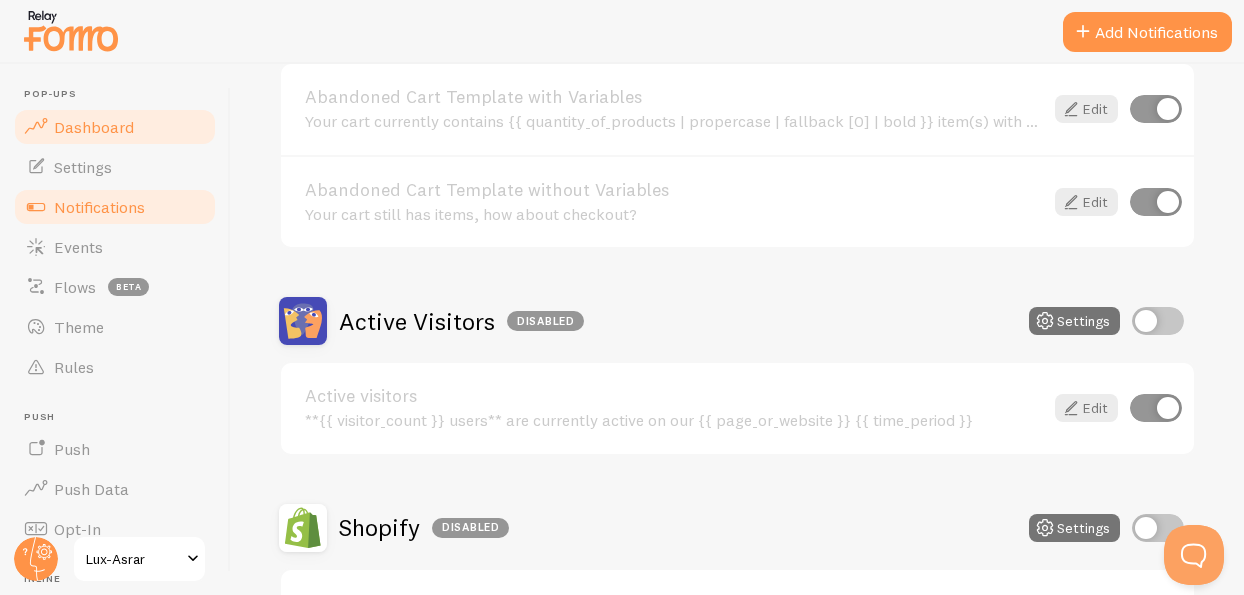 click on "Dashboard" at bounding box center [94, 127] 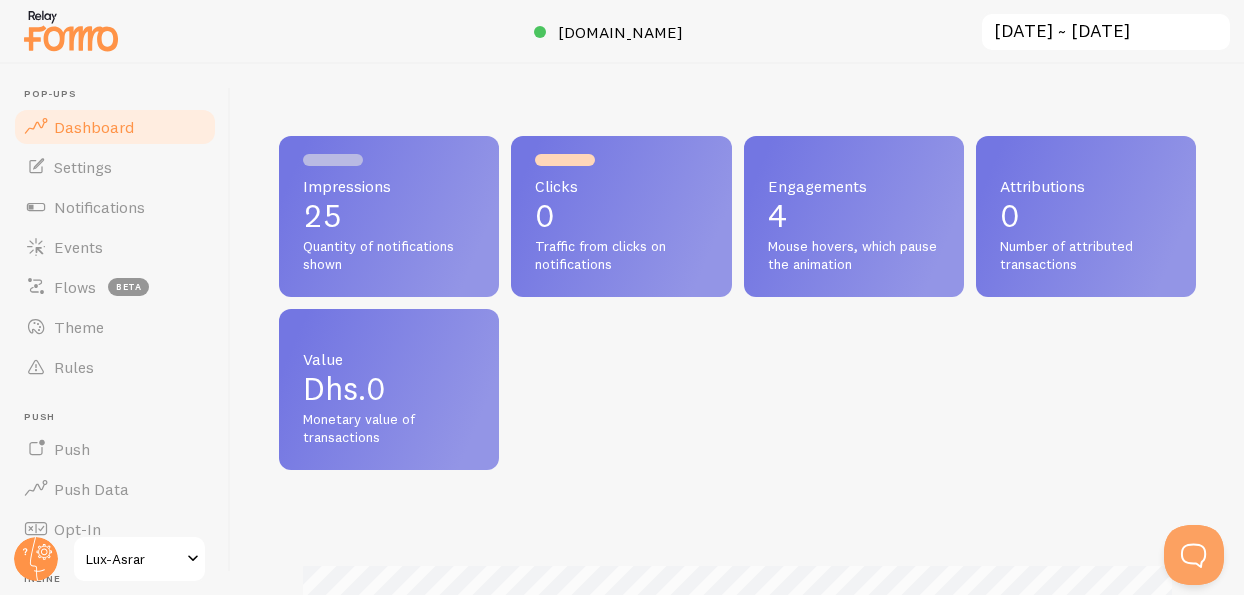 scroll, scrollTop: 999474, scrollLeft: 999083, axis: both 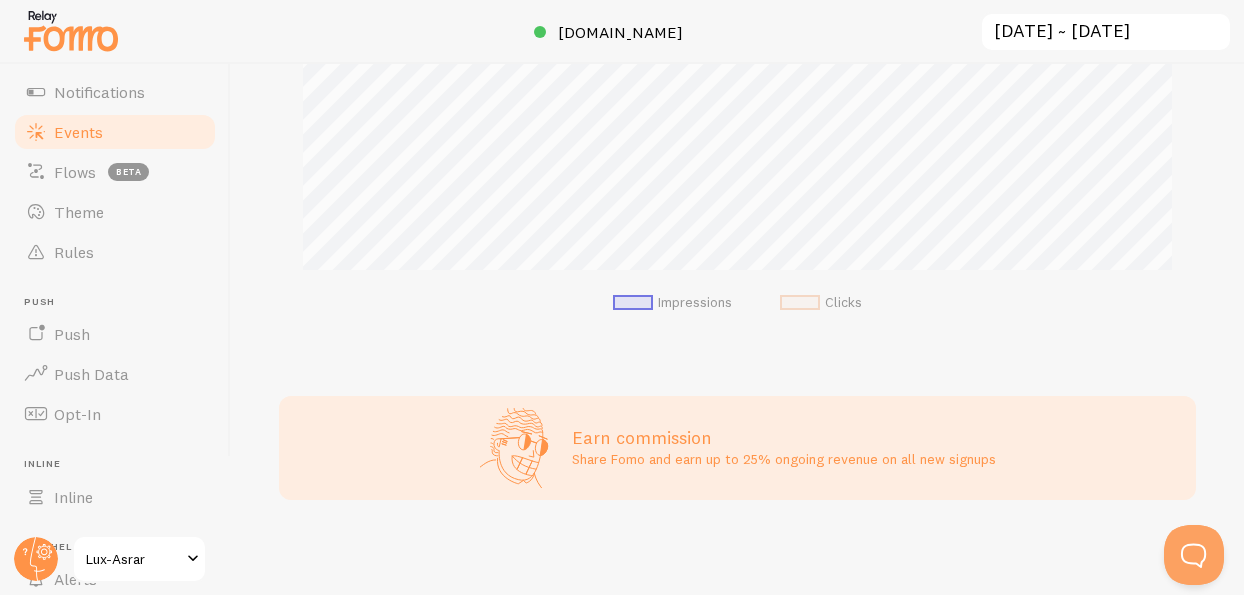 click on "Rules" at bounding box center [74, 252] 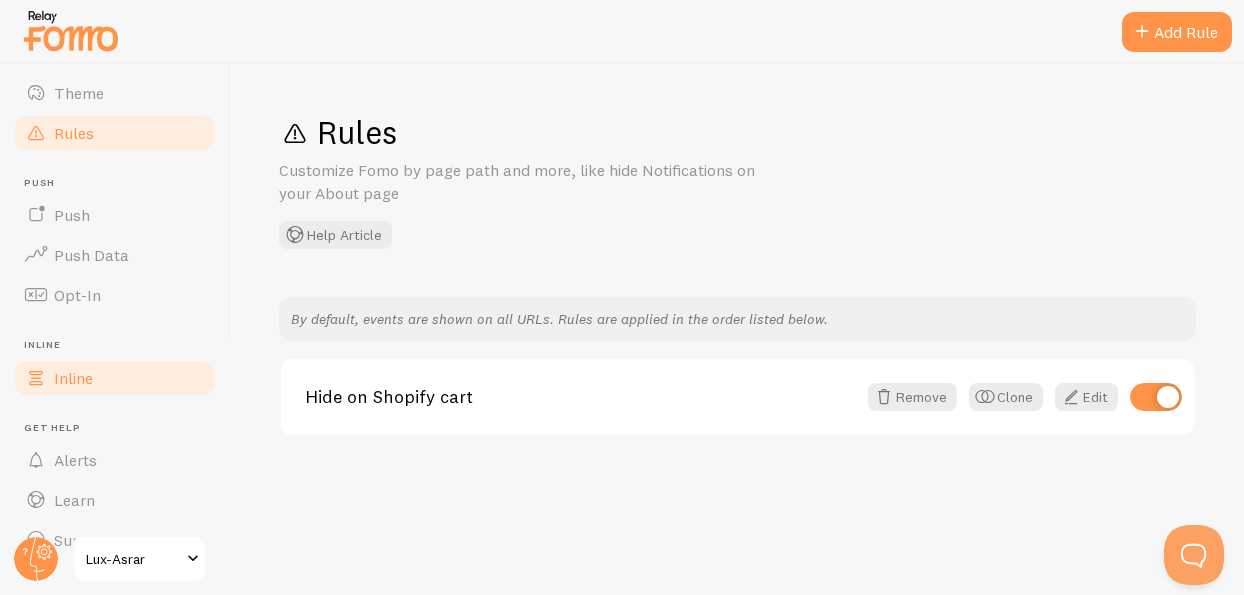scroll, scrollTop: 240, scrollLeft: 0, axis: vertical 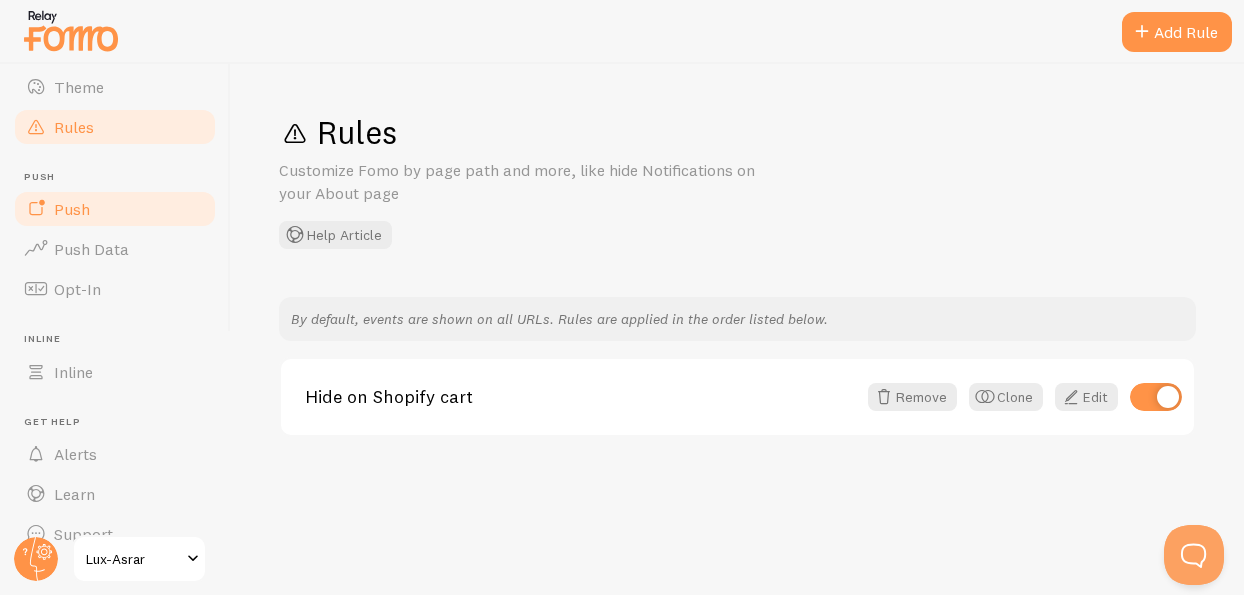 click on "Push" at bounding box center [115, 209] 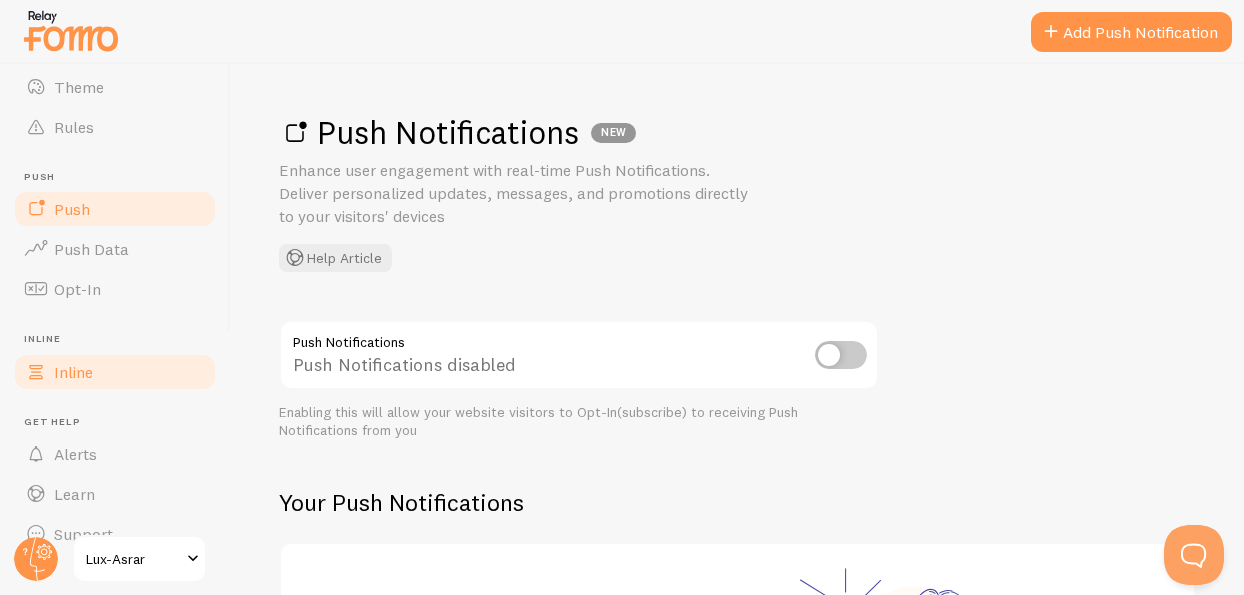 scroll, scrollTop: 271, scrollLeft: 0, axis: vertical 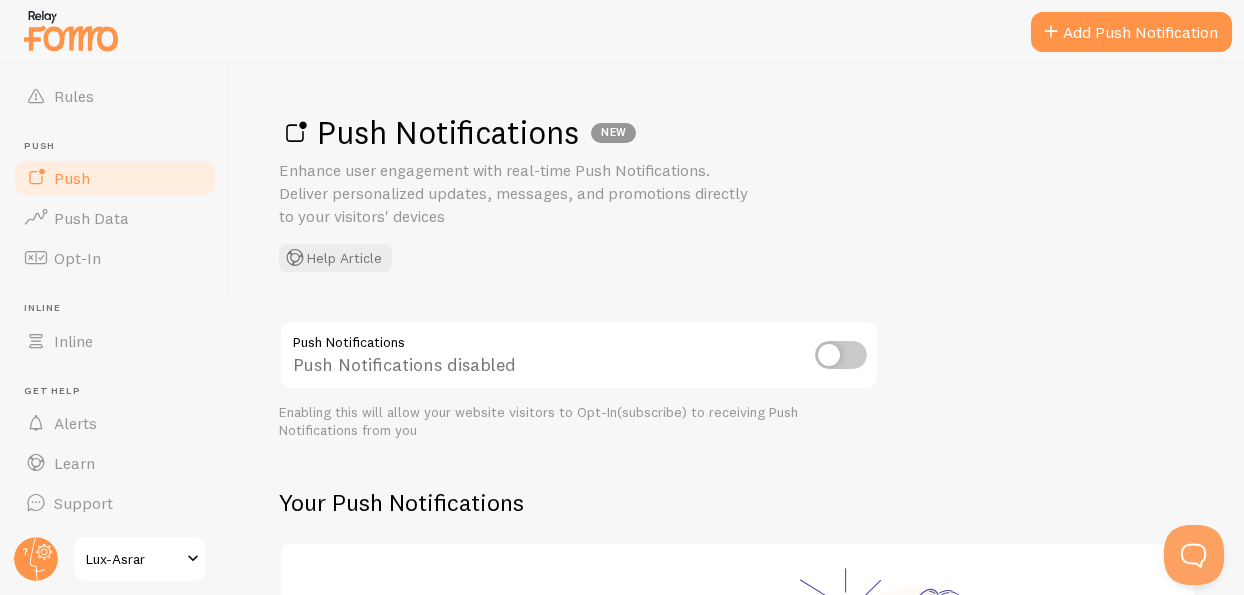 click on "Lux-Asrar" at bounding box center [133, 559] 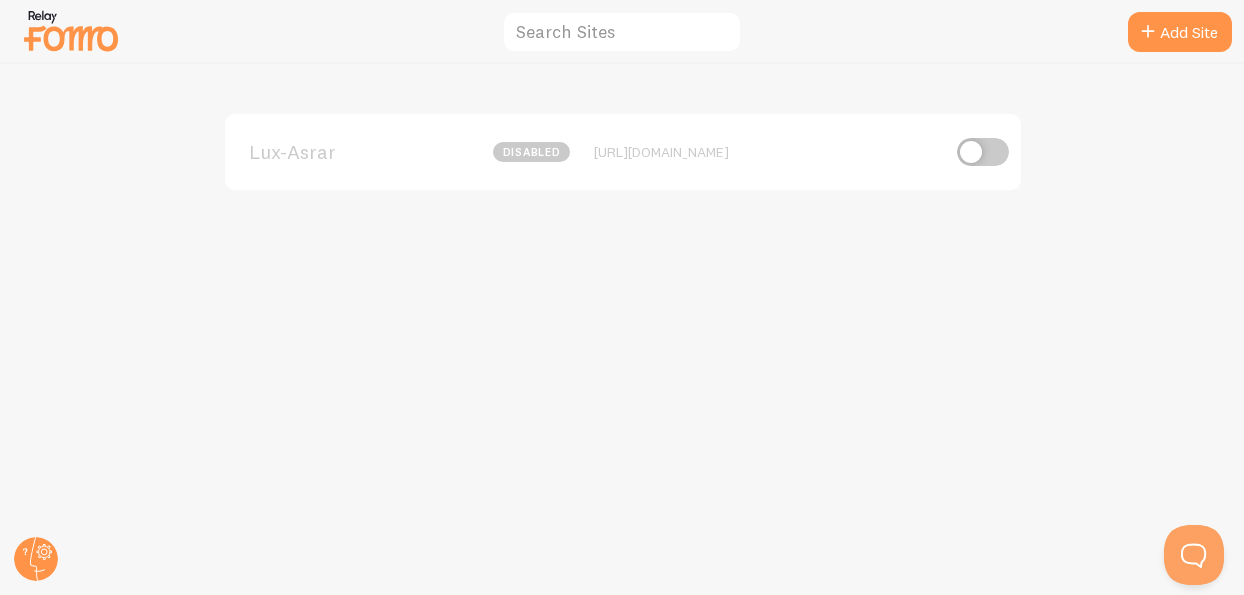 click at bounding box center (71, 30) 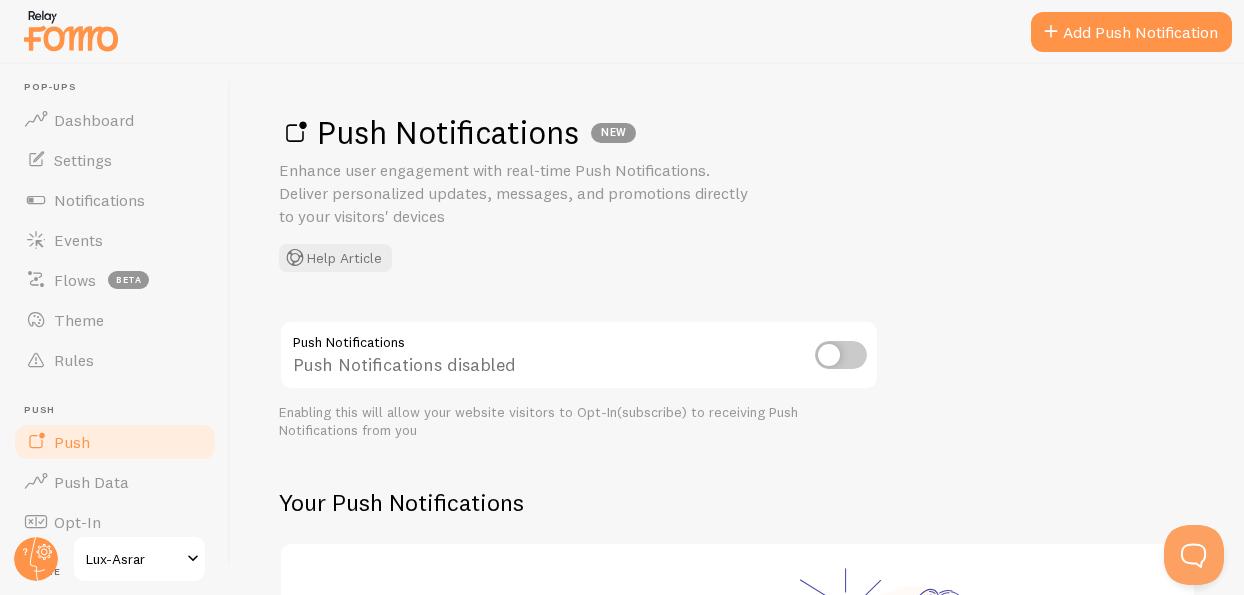 scroll, scrollTop: 0, scrollLeft: 0, axis: both 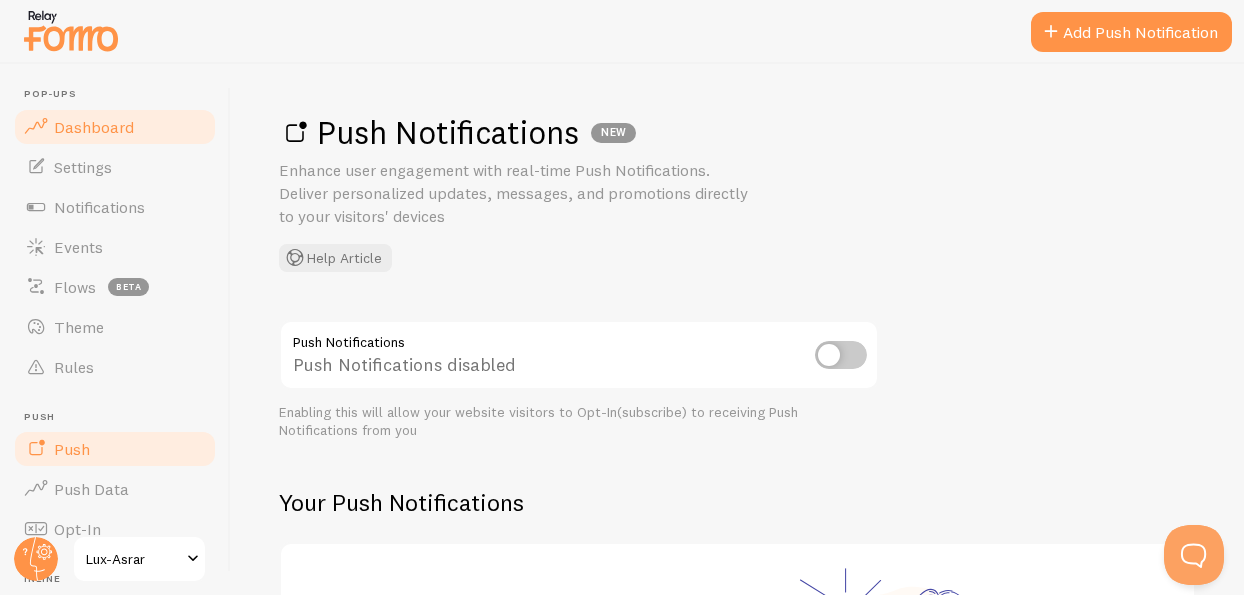 click on "Dashboard" at bounding box center [94, 127] 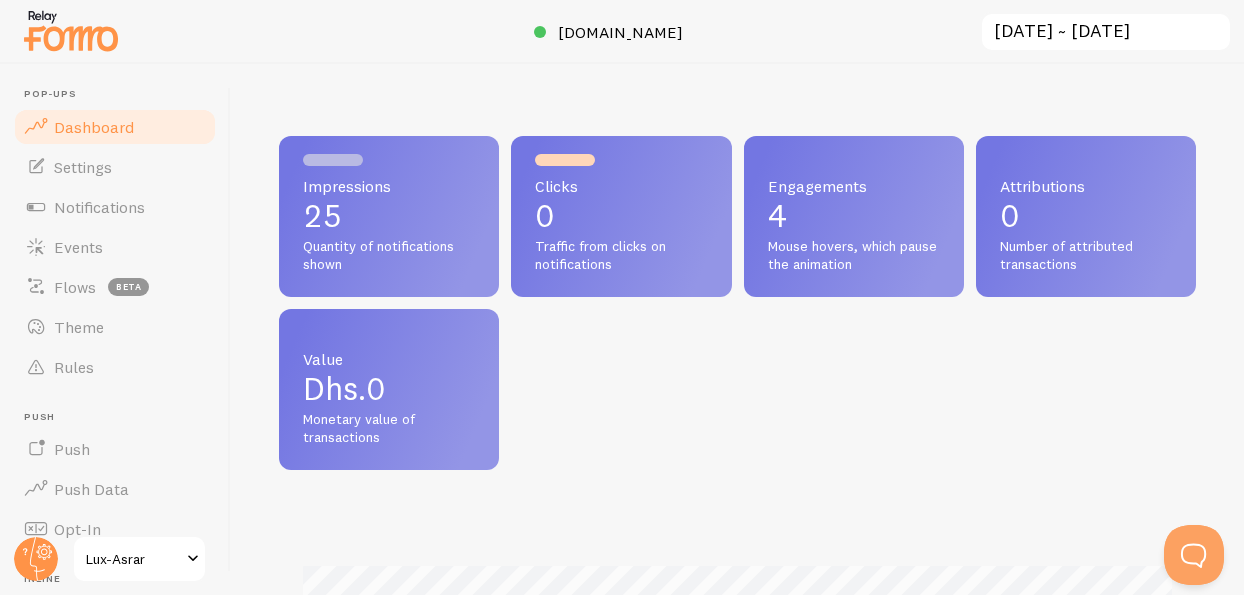 scroll, scrollTop: 999474, scrollLeft: 999083, axis: both 